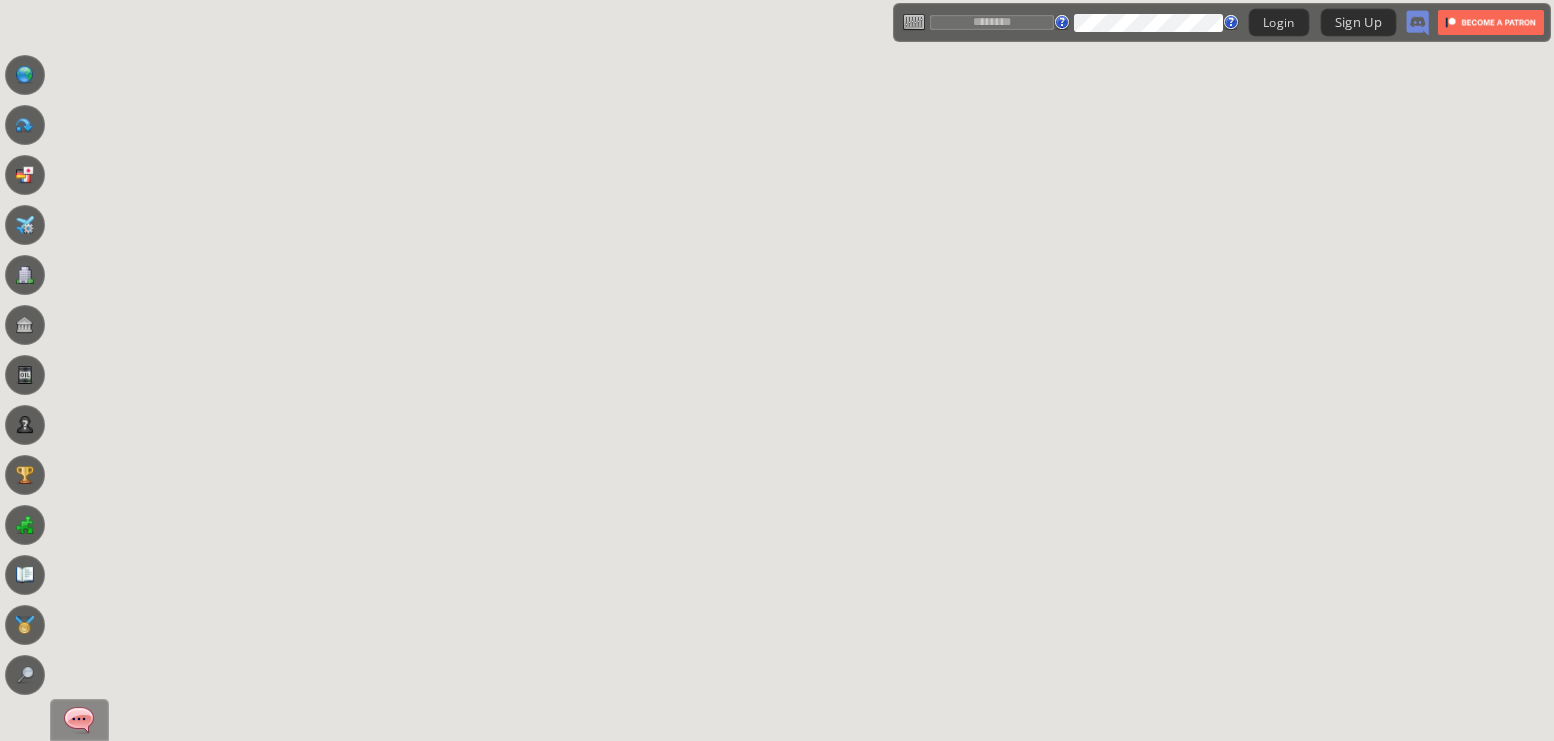 scroll, scrollTop: 0, scrollLeft: 0, axis: both 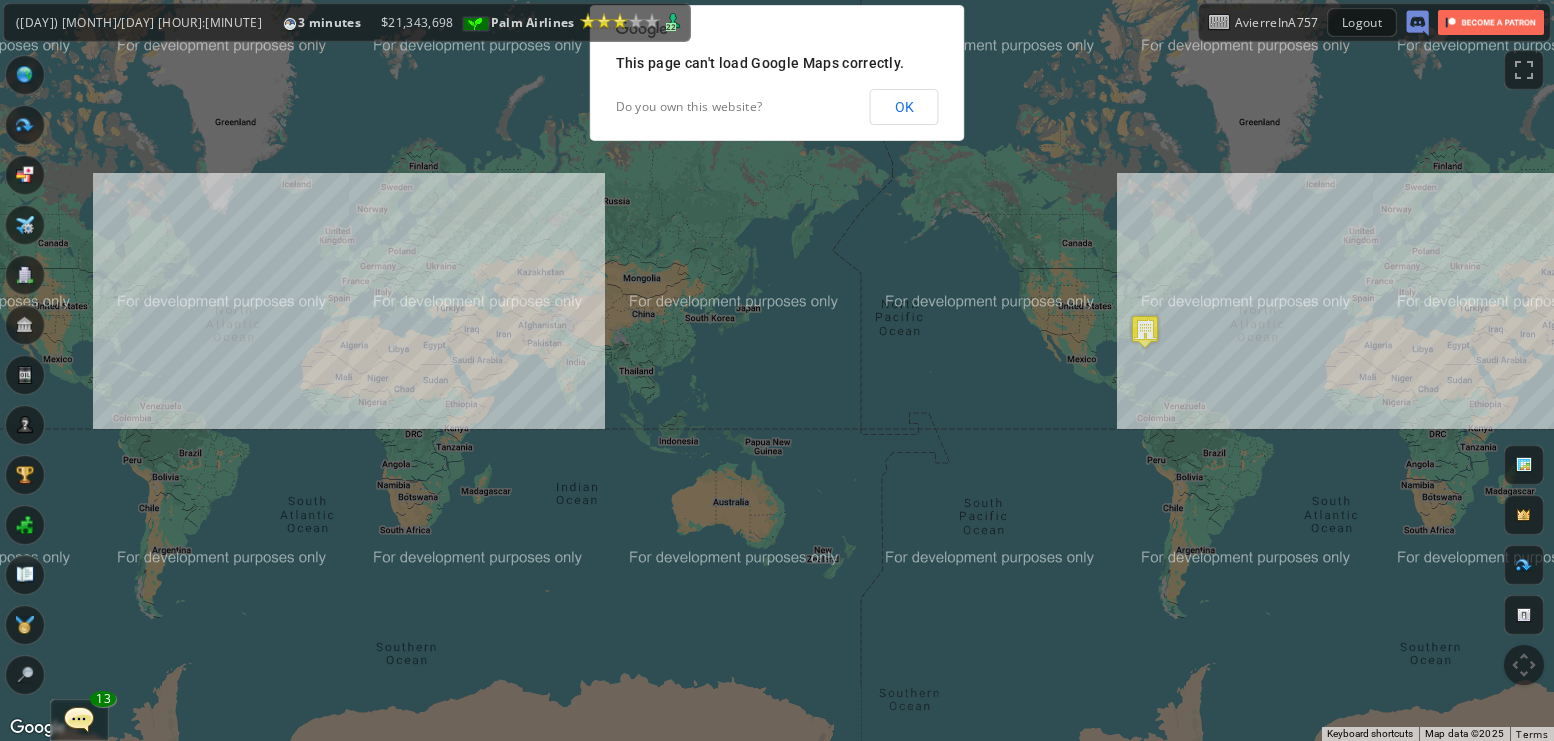 click on "Flights" at bounding box center (25, 125) 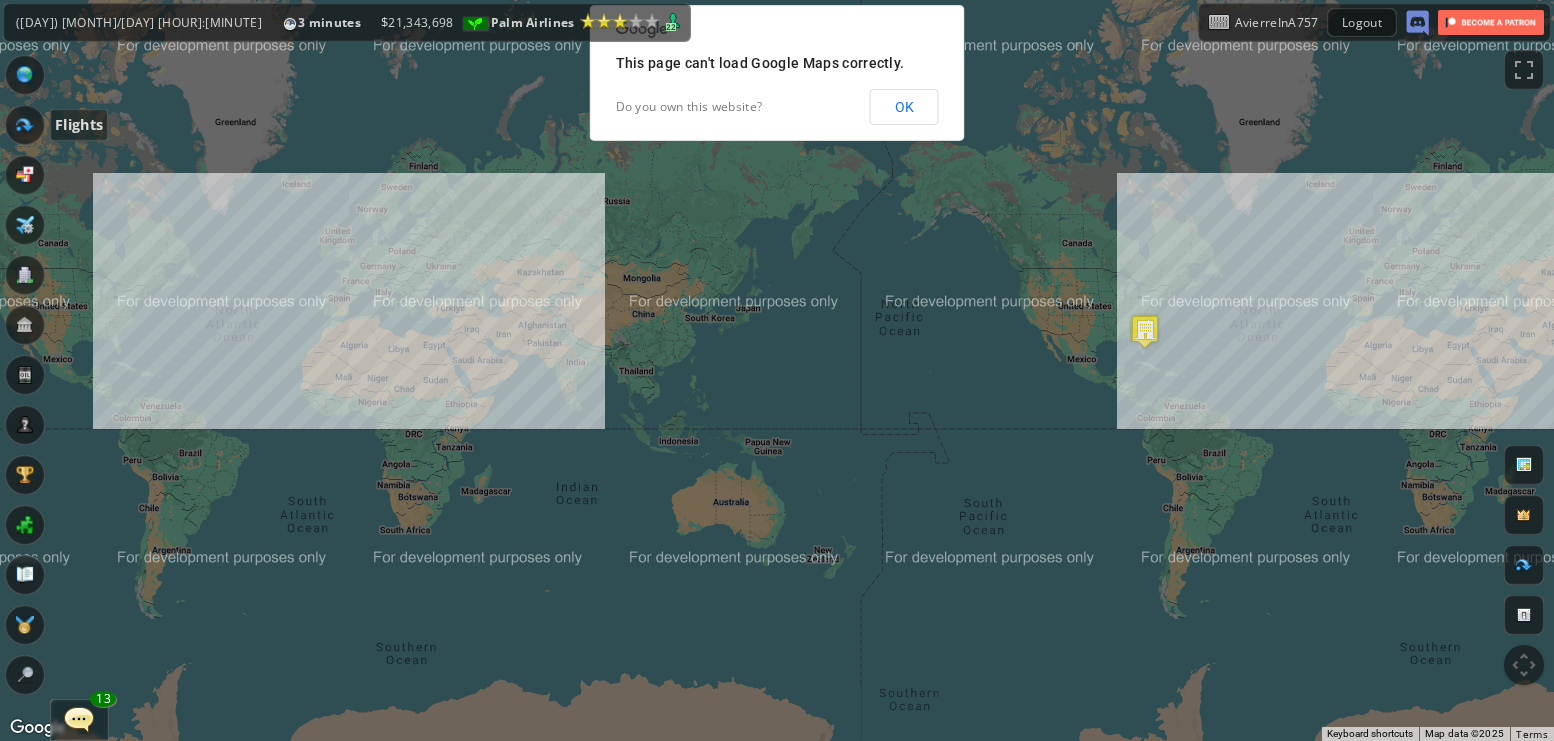 click at bounding box center [7, 370] 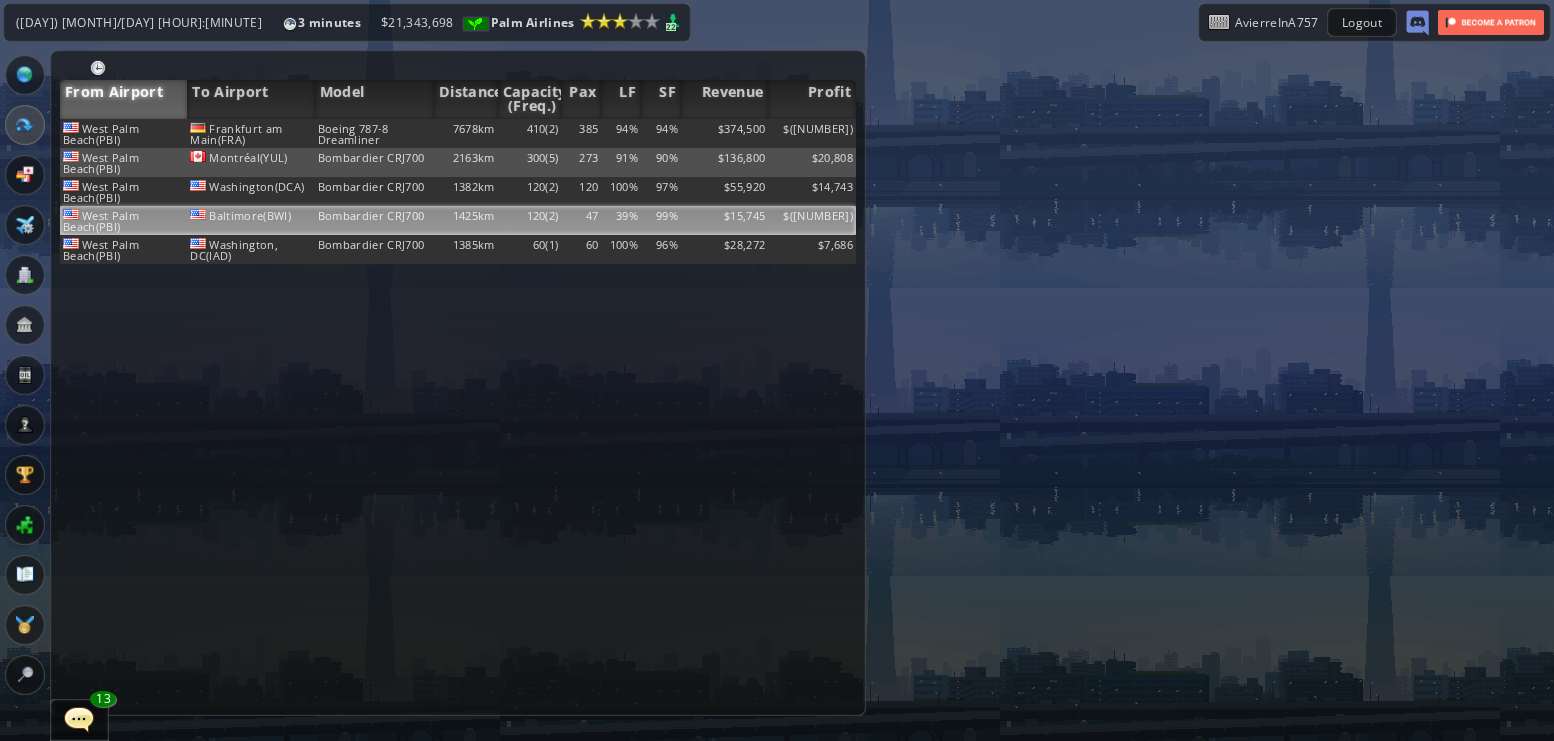 click on "99%" at bounding box center [661, 133] 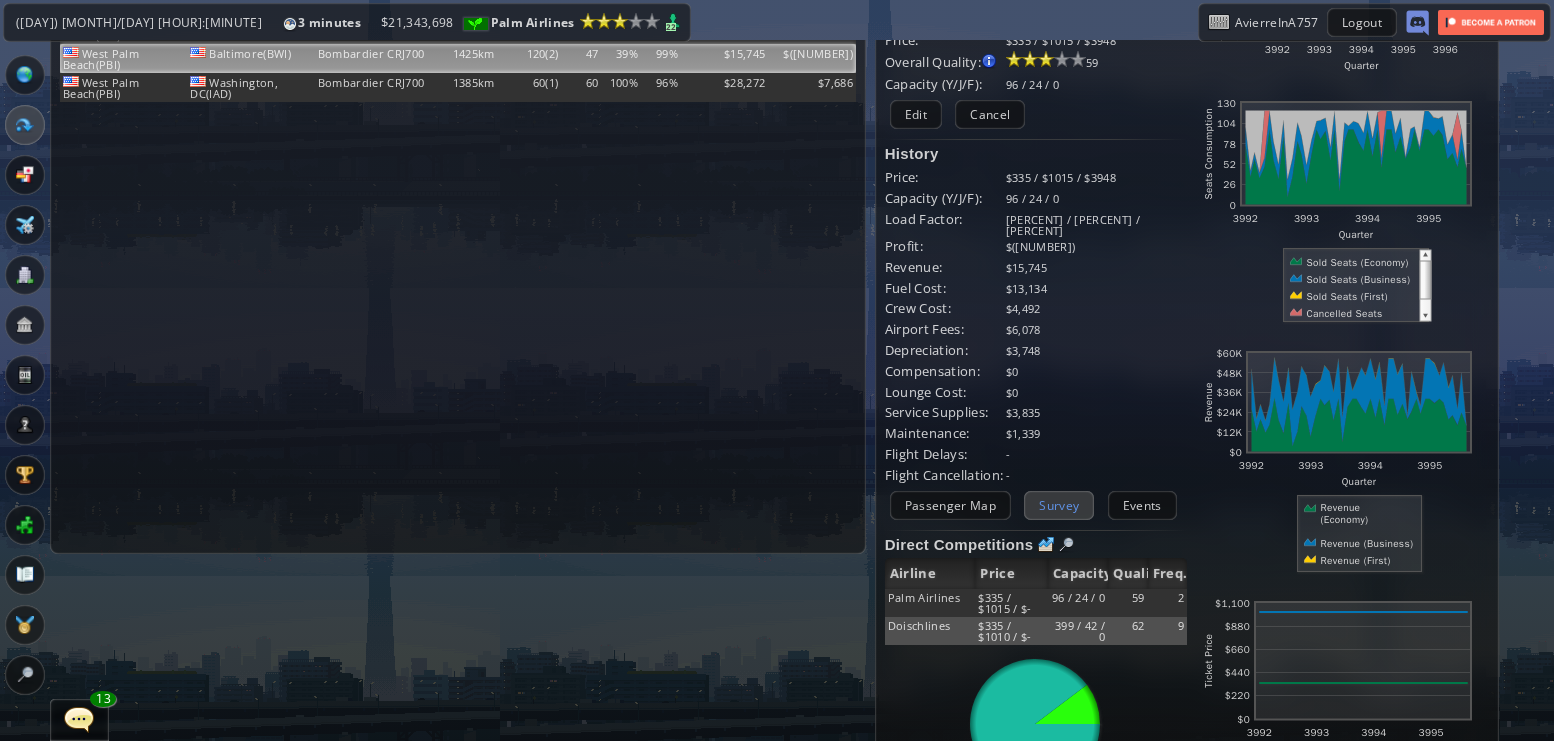 scroll, scrollTop: 161, scrollLeft: 0, axis: vertical 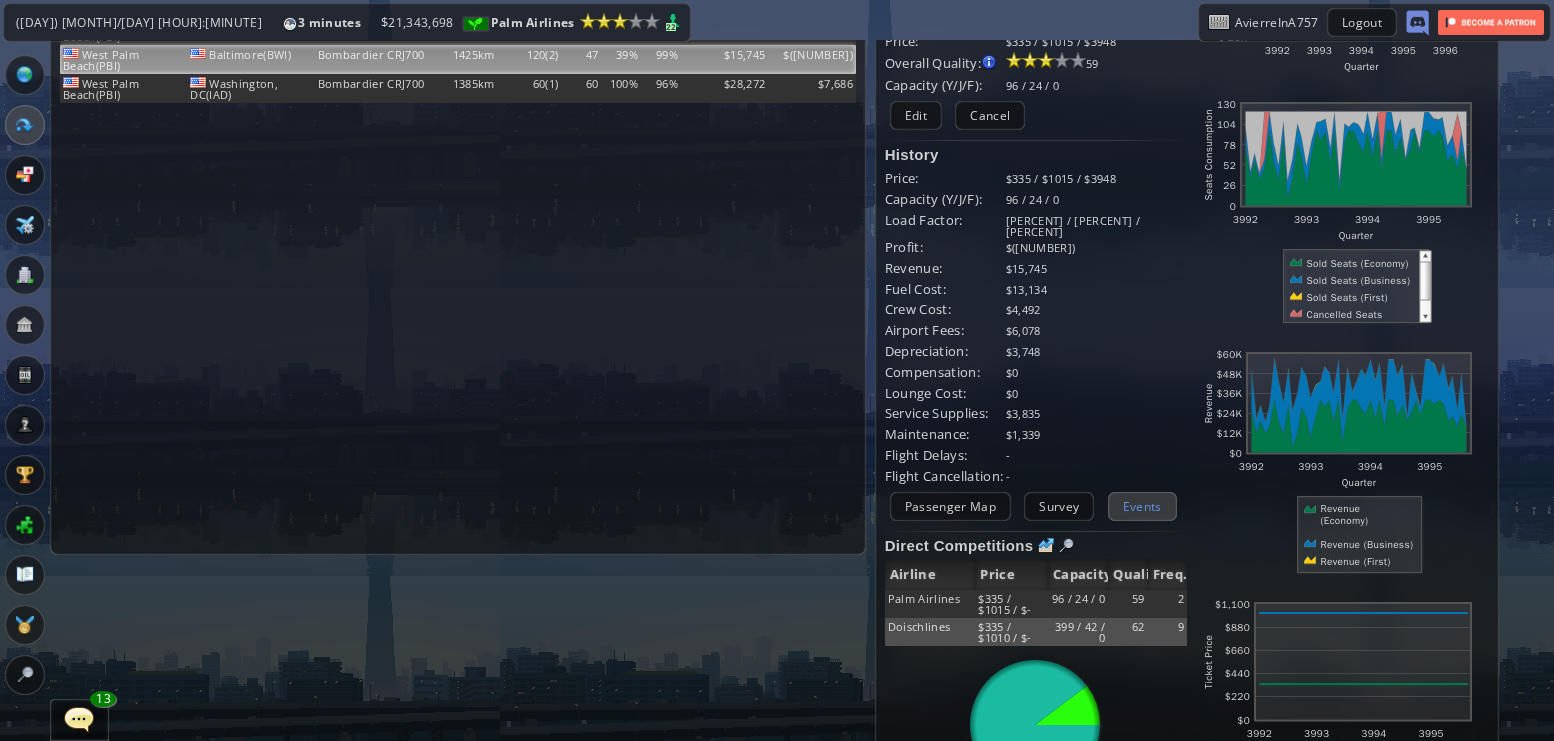 click on "Events" at bounding box center (1142, 506) 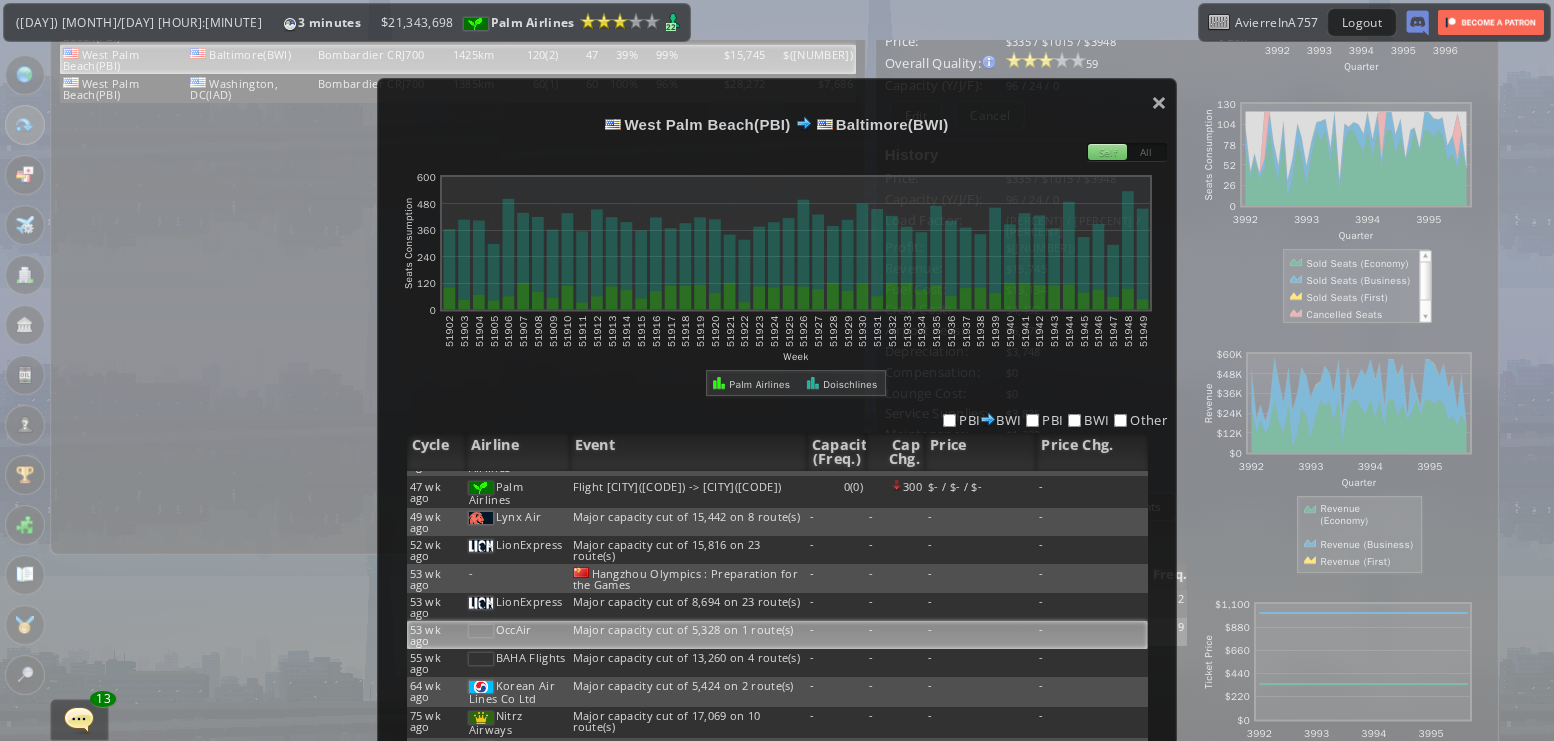 scroll, scrollTop: 1005, scrollLeft: 0, axis: vertical 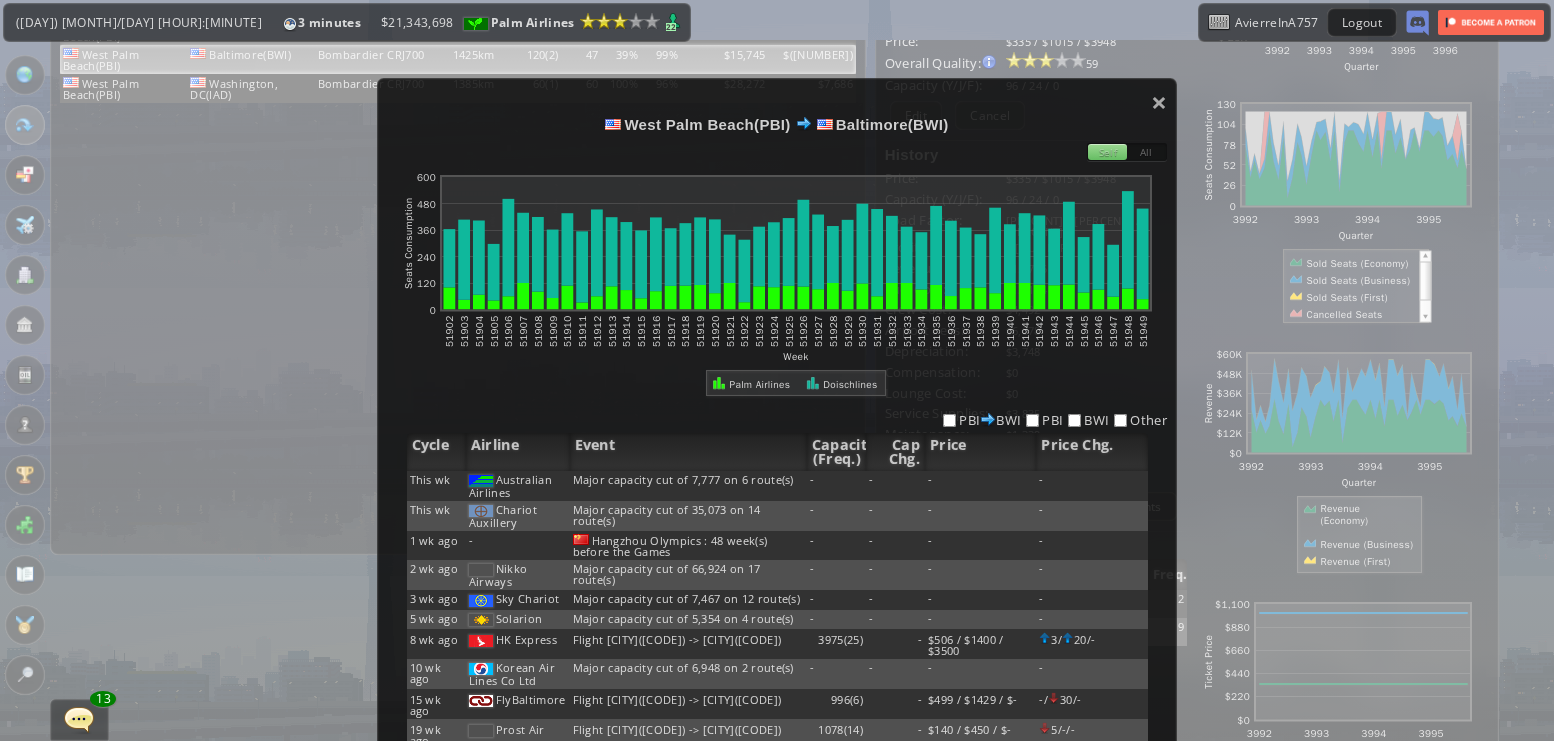 click on "×
[CITY]([CODE]) [CITY]([CODE])
Self
All
abcdefhiklmnopqrstuvwxyz Loading chart. Please wait. abcdefhiklmnopqrstuvwxyz Week Seats Consumption 0 120 240 360 480 600 51902 51903 51904 51905 51906 51907 51908 51909 51910 51911 51912 51913 51914 51915 51916 51917 51918 51919 51920 51921 51922 51923 51924 51925 51926 51927 51928 51929 51930 51931 51932 51933 51934 51935 51936 51937 51938 51939 51940 51941 51942 51943 51944 51945 51946 51947 51948 51949 Palm Airlines Doischlines
[CODE] [CODE]
[CODE]
[CODE]
Other
This wk Australian Airlines Major capacity cut of [NUMBER] on [NUMBER] route(s) - - - - This wk - - - - -" at bounding box center [777, 460] 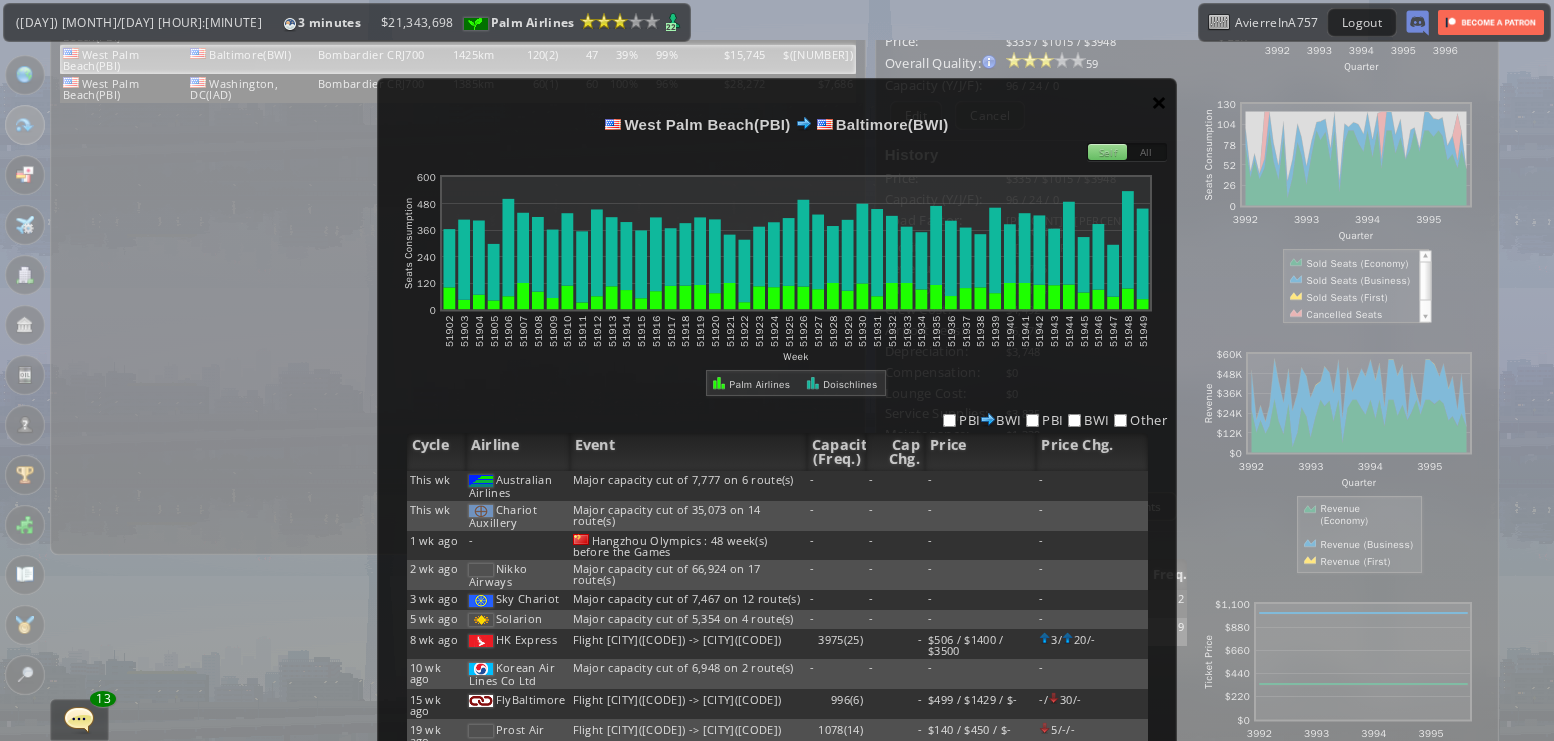 click on "×" at bounding box center (1159, 102) 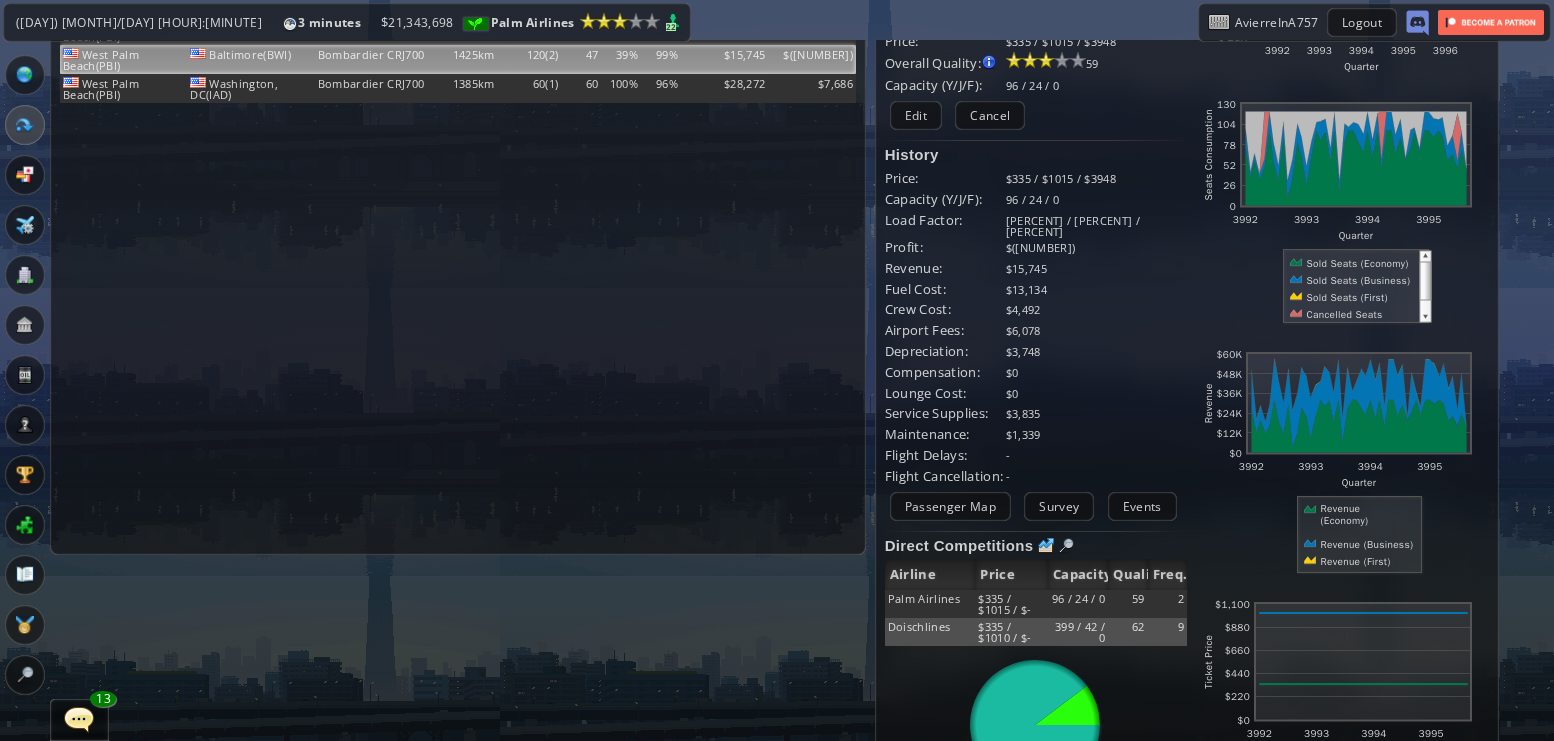 scroll, scrollTop: 0, scrollLeft: 0, axis: both 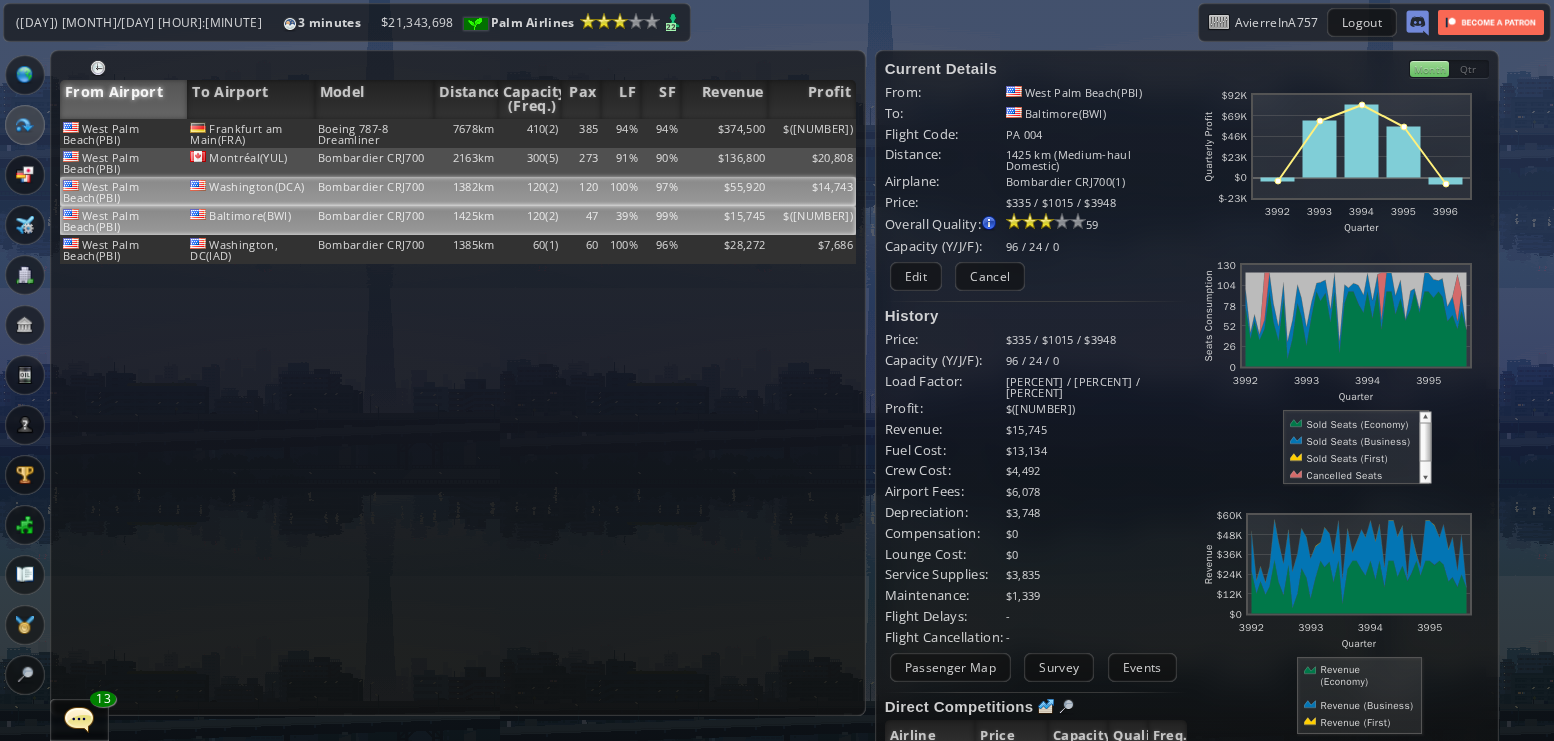click on "97%" at bounding box center (661, 133) 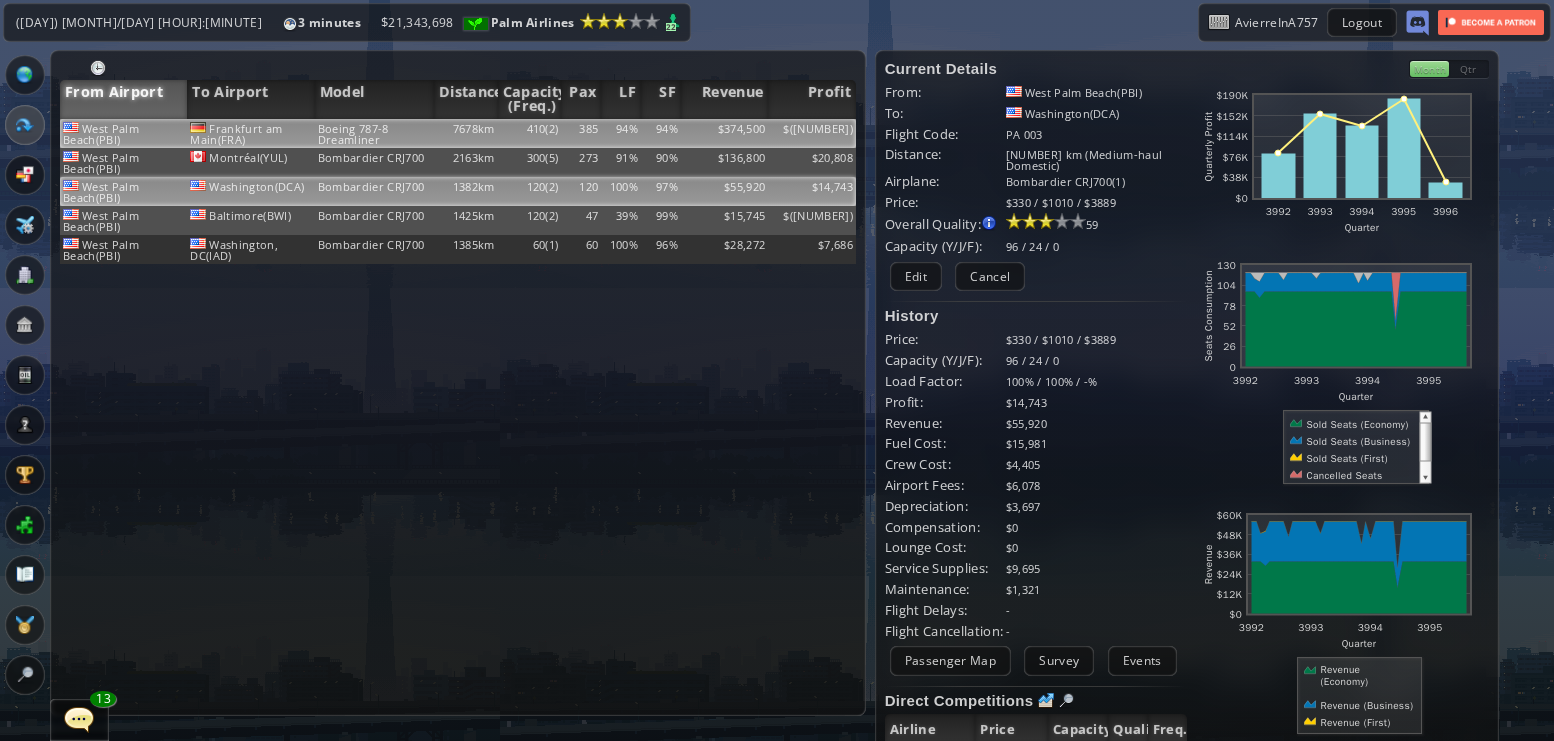 click on "94%" at bounding box center (661, 133) 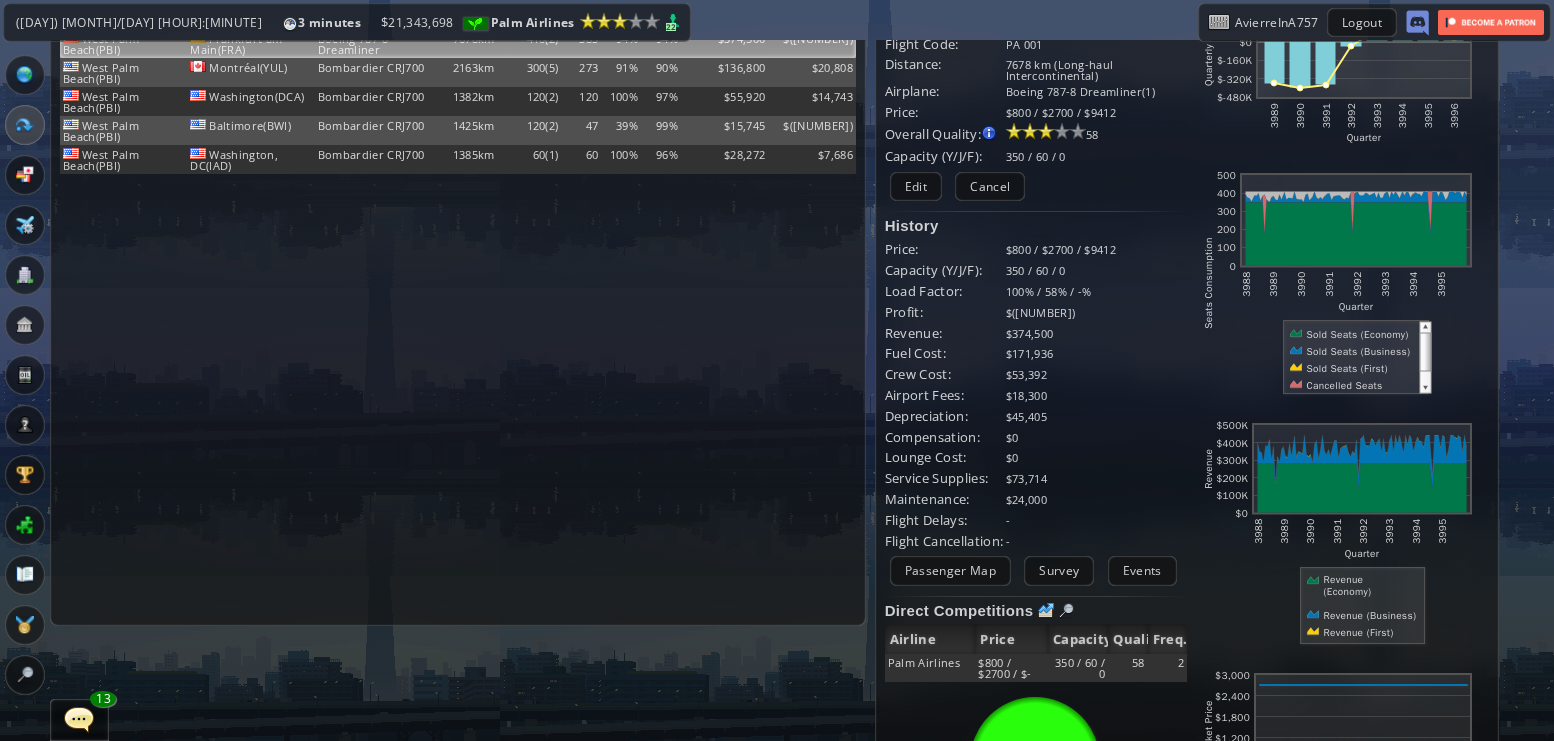 scroll, scrollTop: 89, scrollLeft: 0, axis: vertical 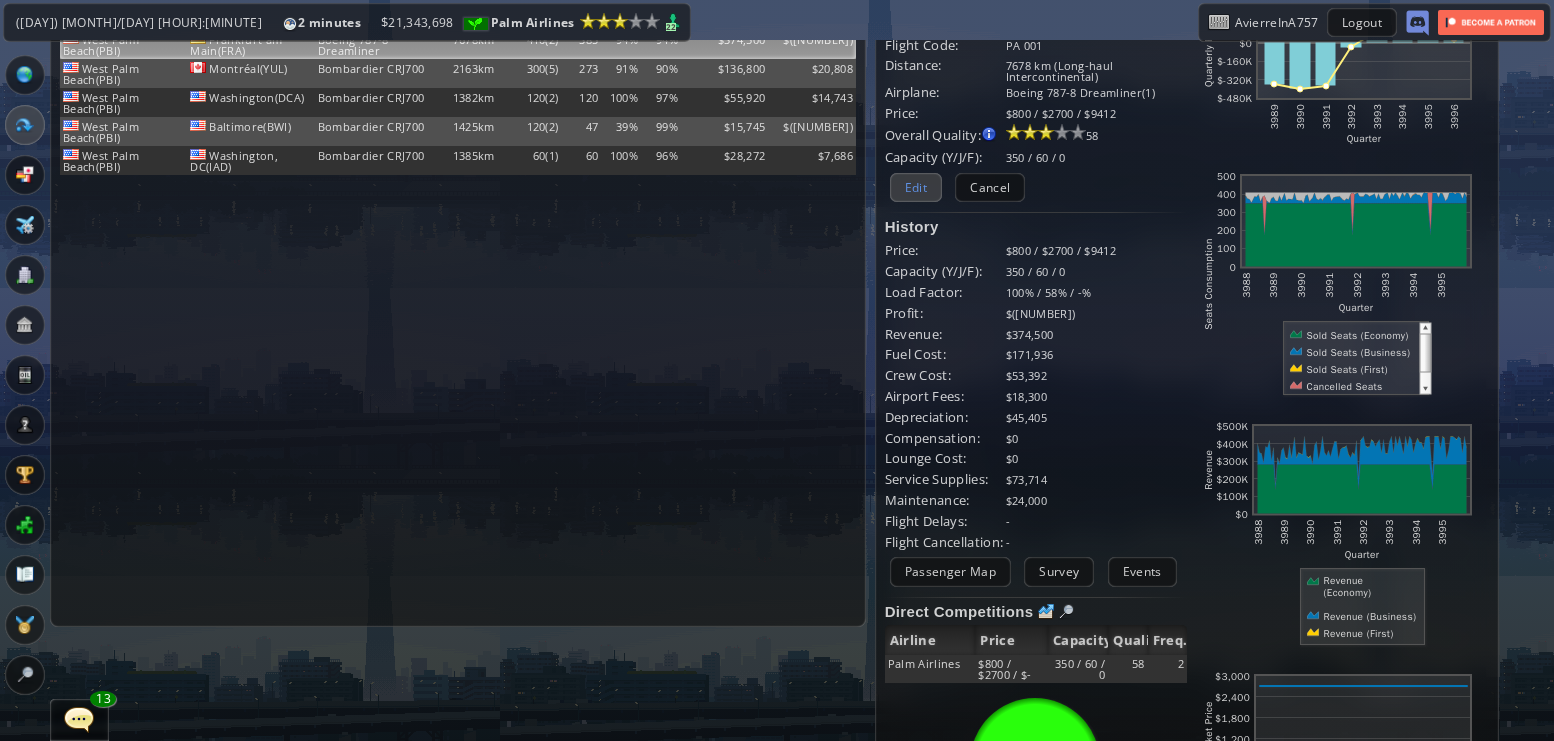 click on "Edit" at bounding box center [916, 187] 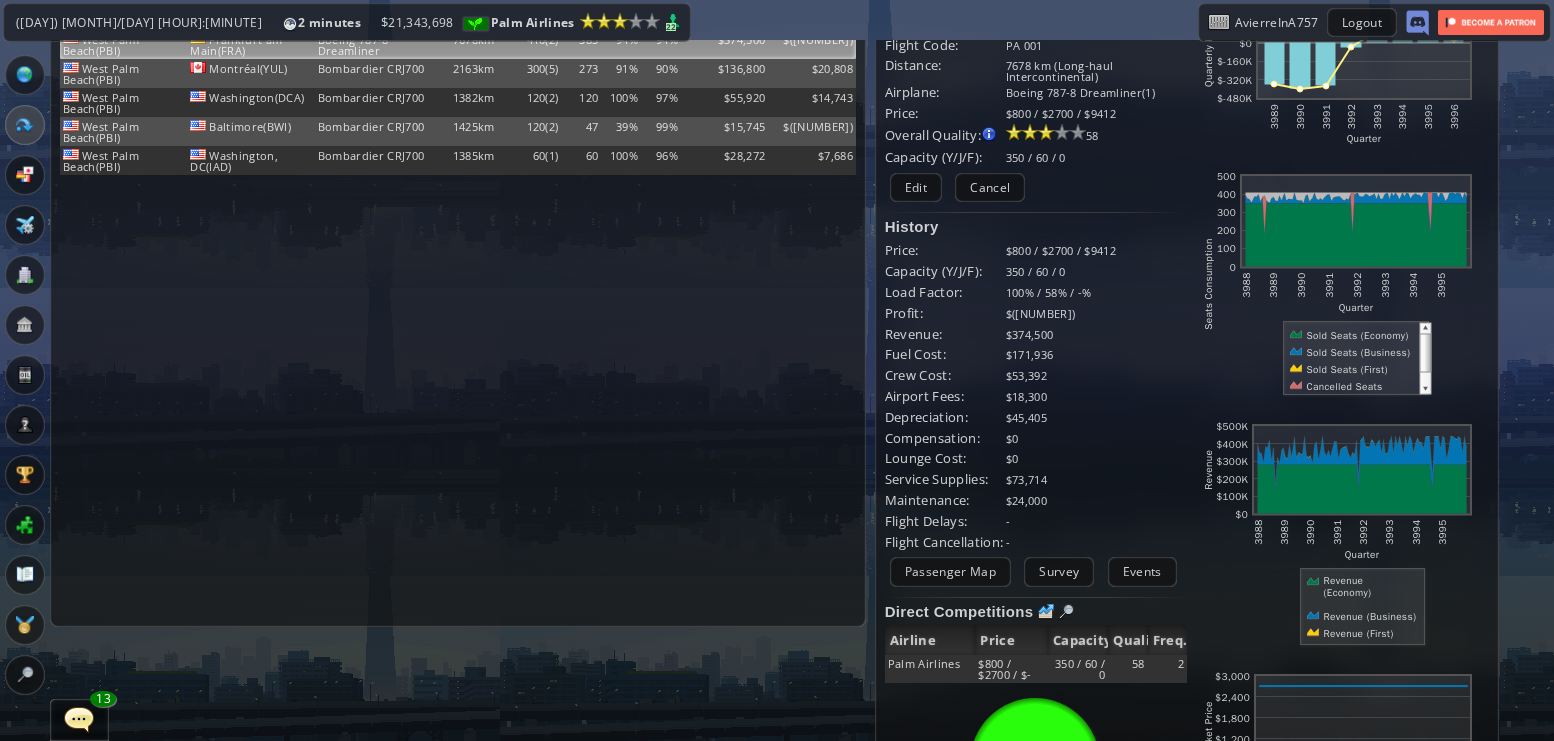scroll, scrollTop: 0, scrollLeft: 0, axis: both 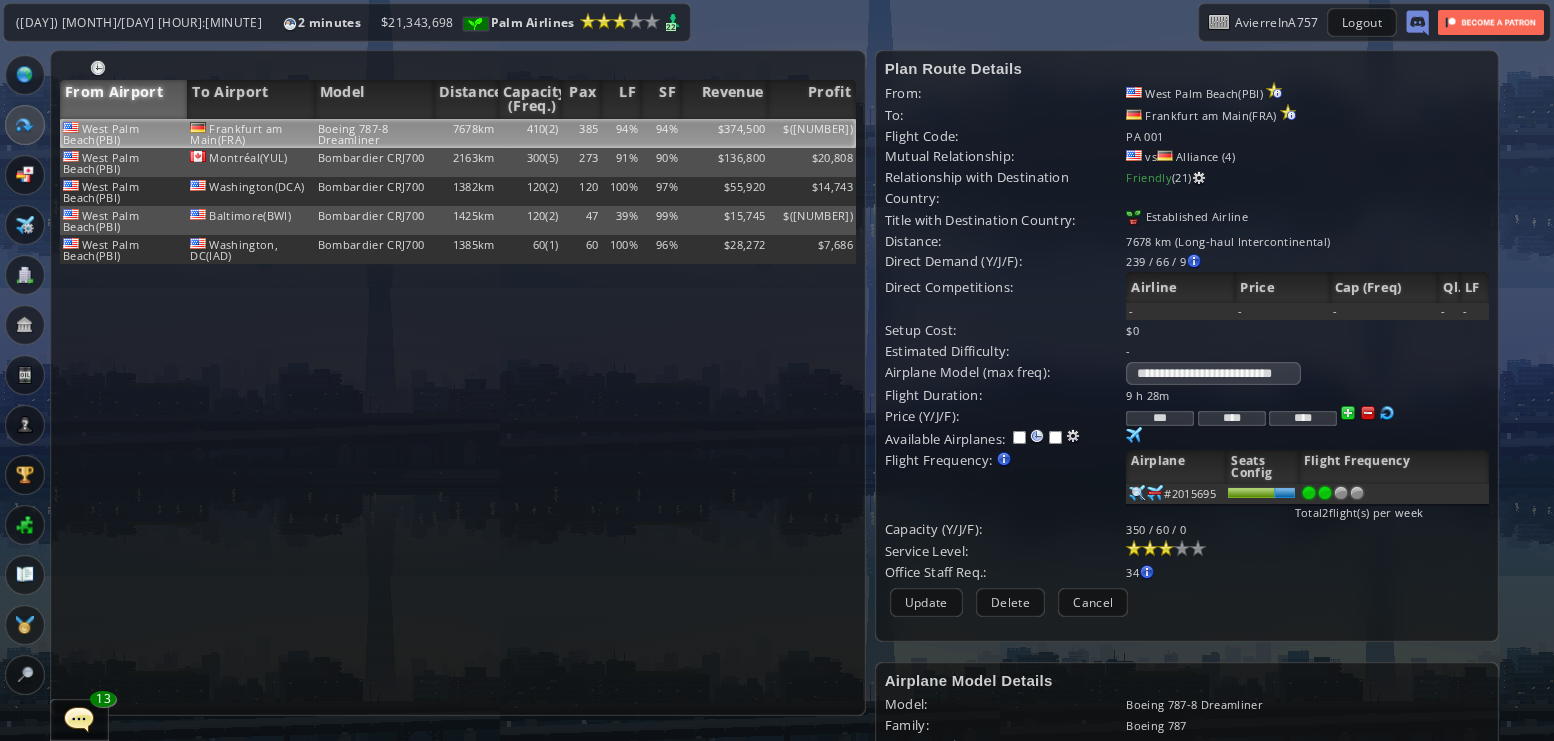 click on "****" at bounding box center [1232, 418] 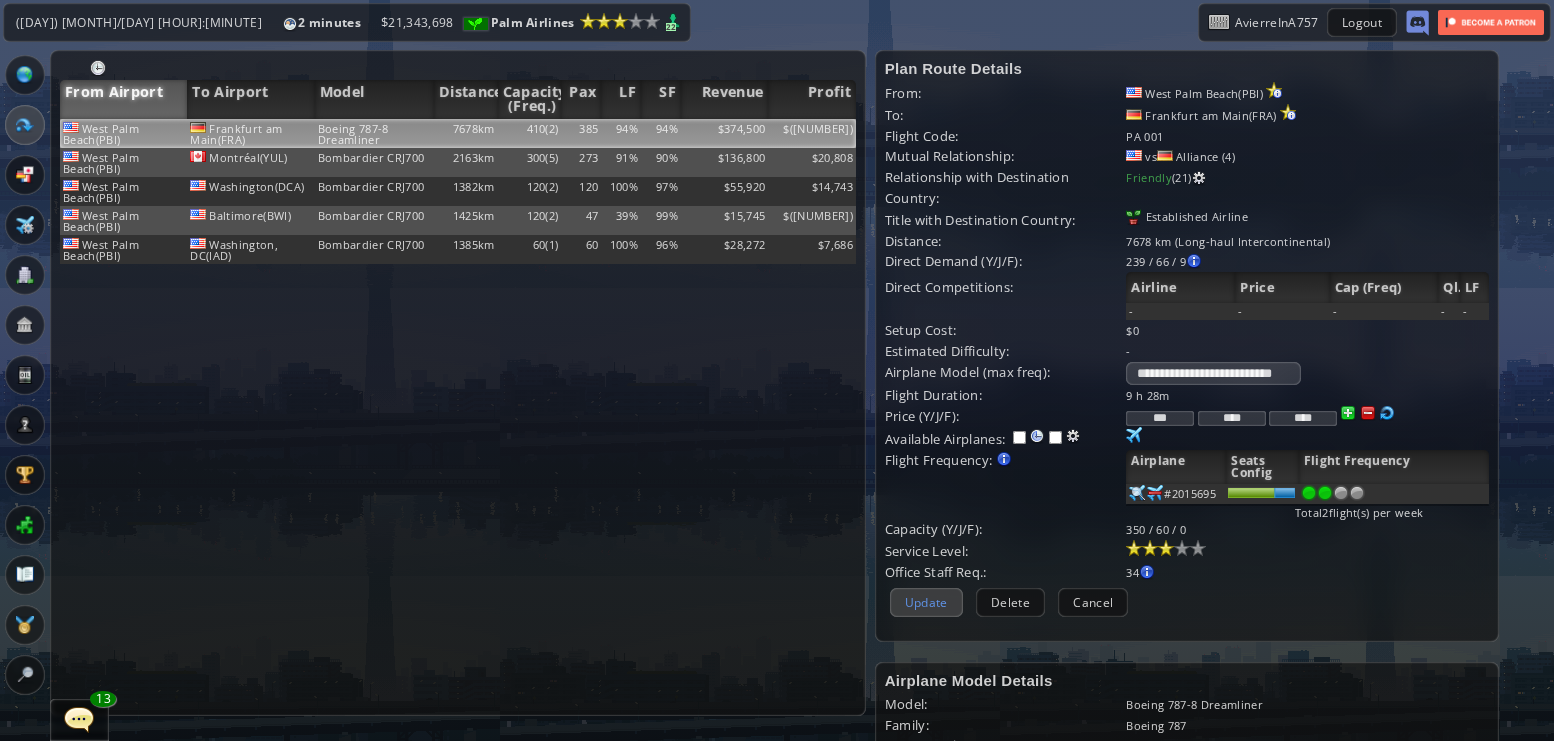 type on "****" 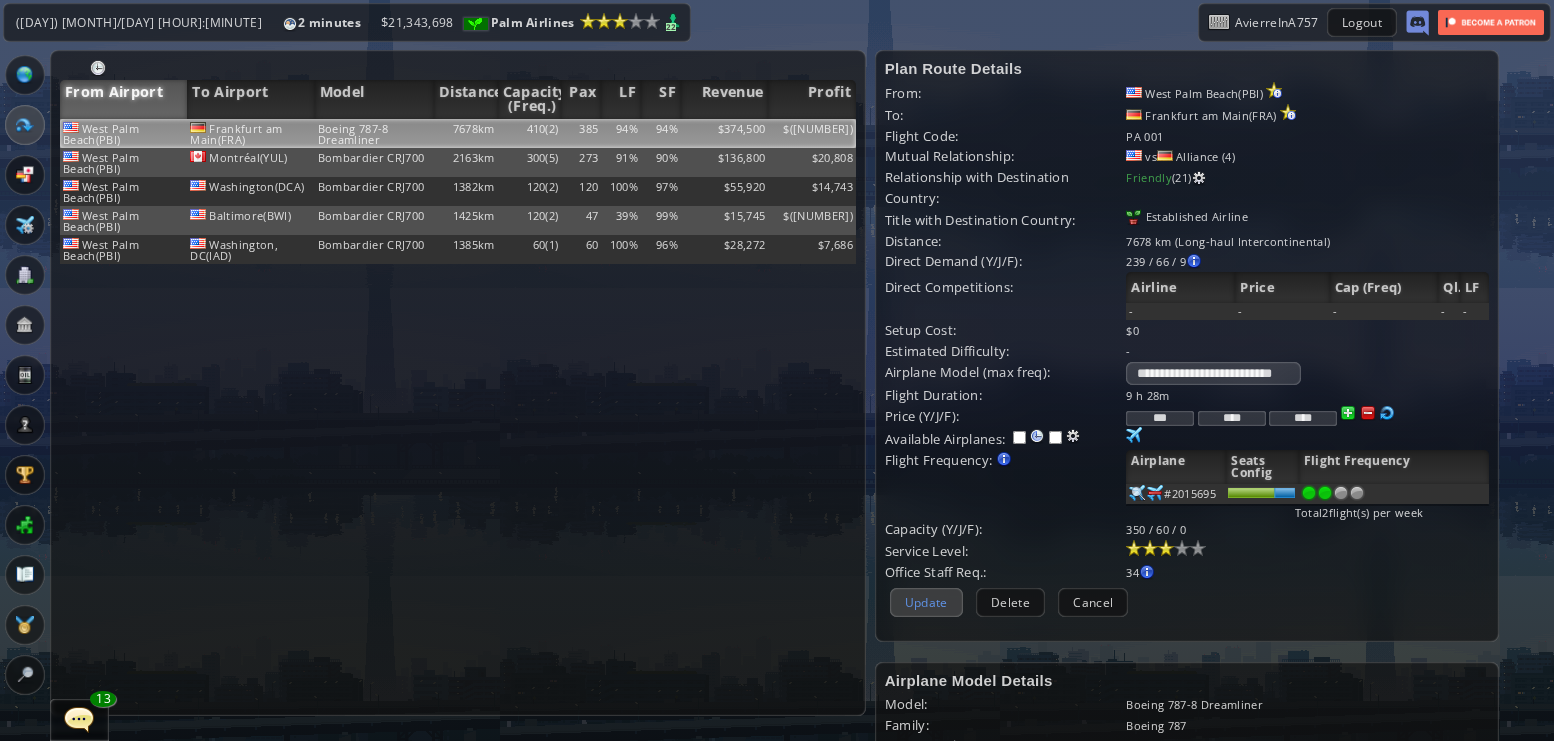 click on "Update" at bounding box center [926, 602] 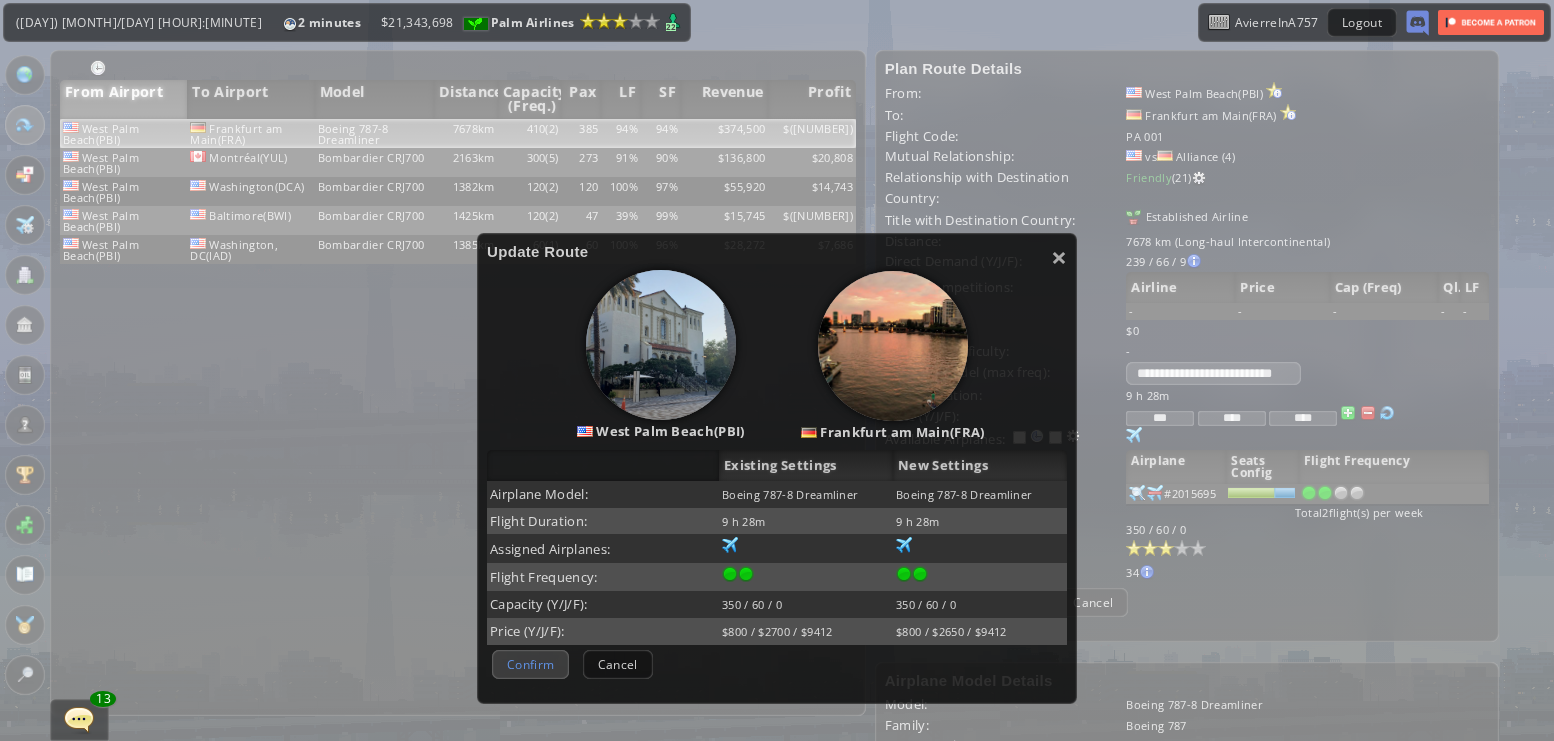 click on "Confirm" at bounding box center [530, 664] 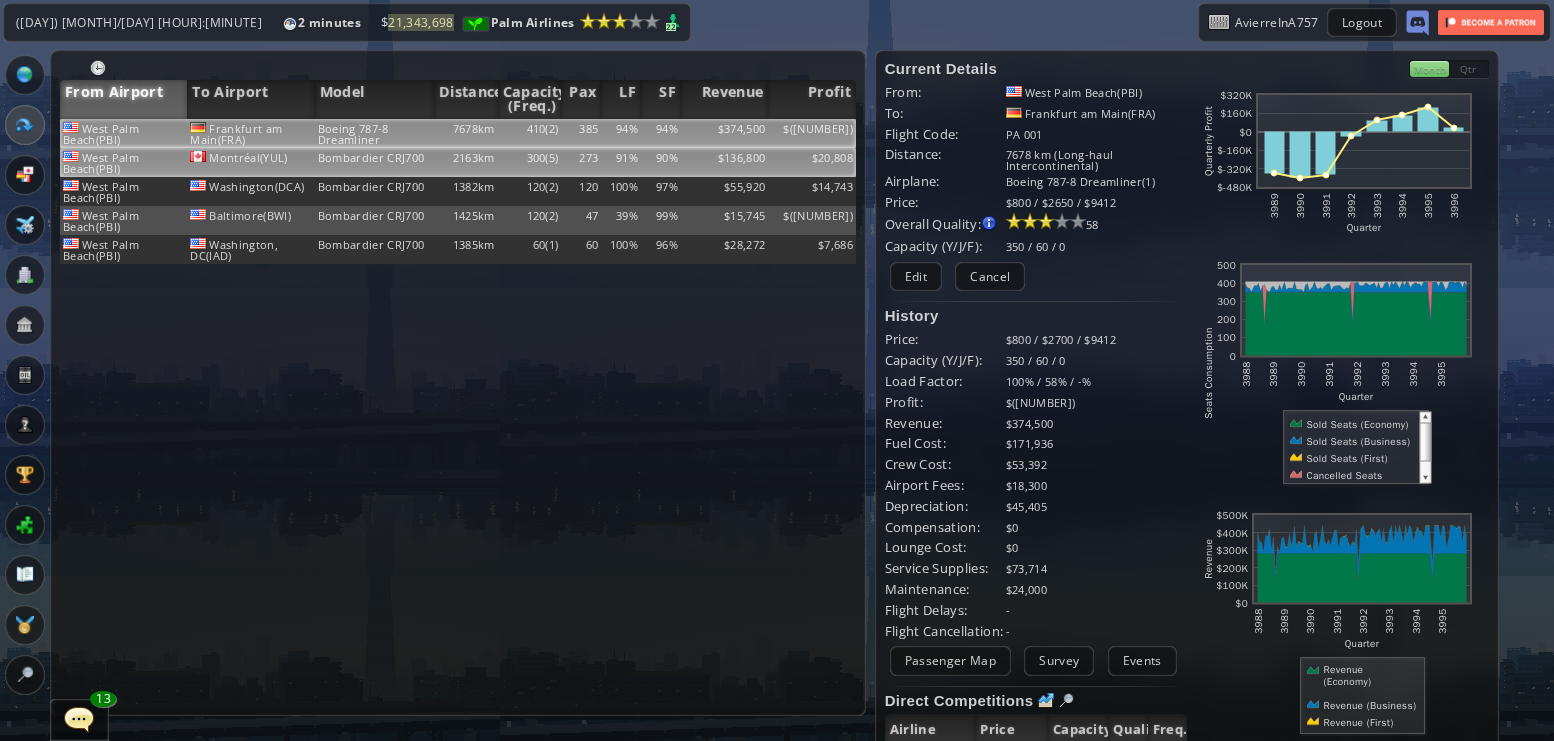 click on "$136,800" at bounding box center [725, 133] 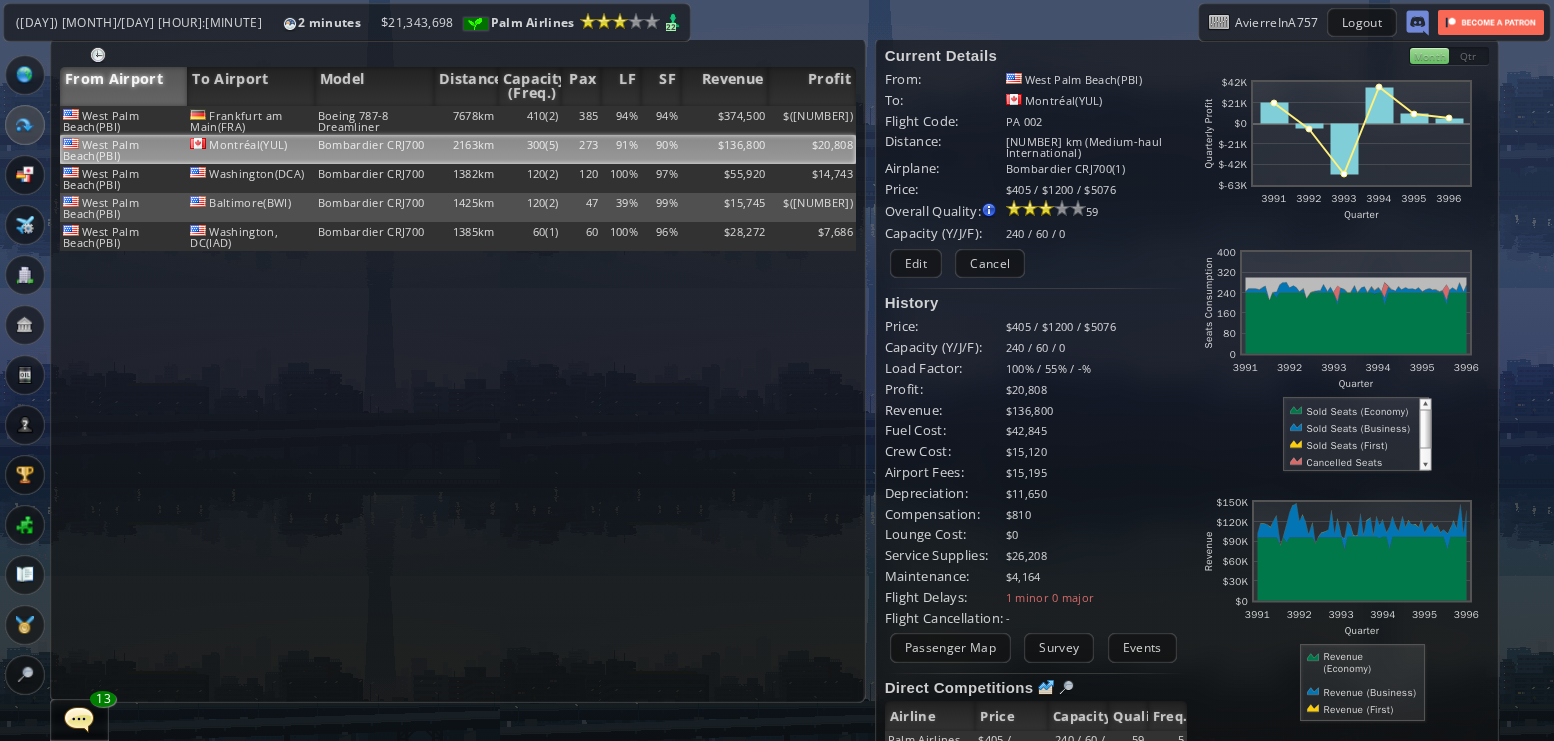 scroll, scrollTop: 0, scrollLeft: 0, axis: both 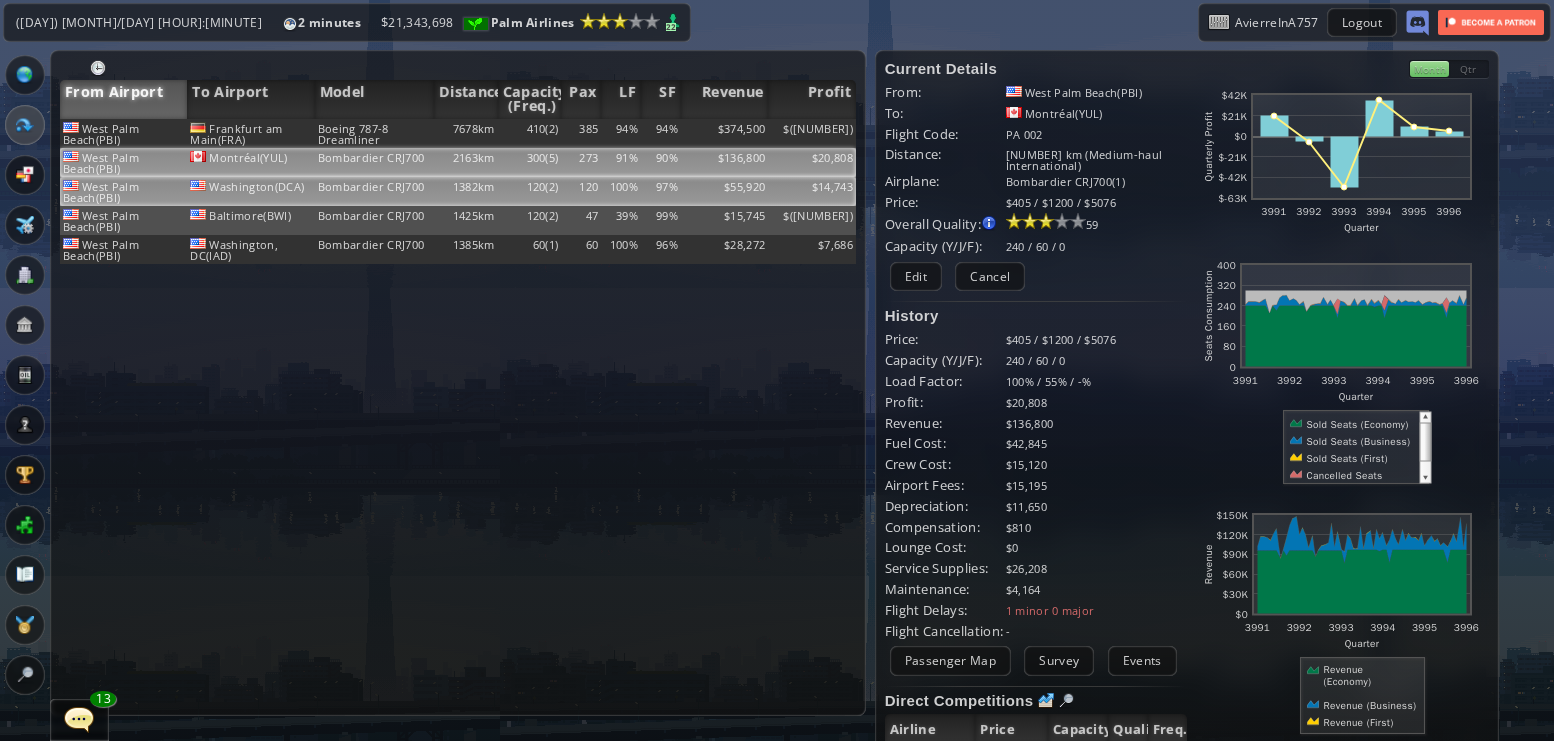 click on "$55,920" at bounding box center [725, 133] 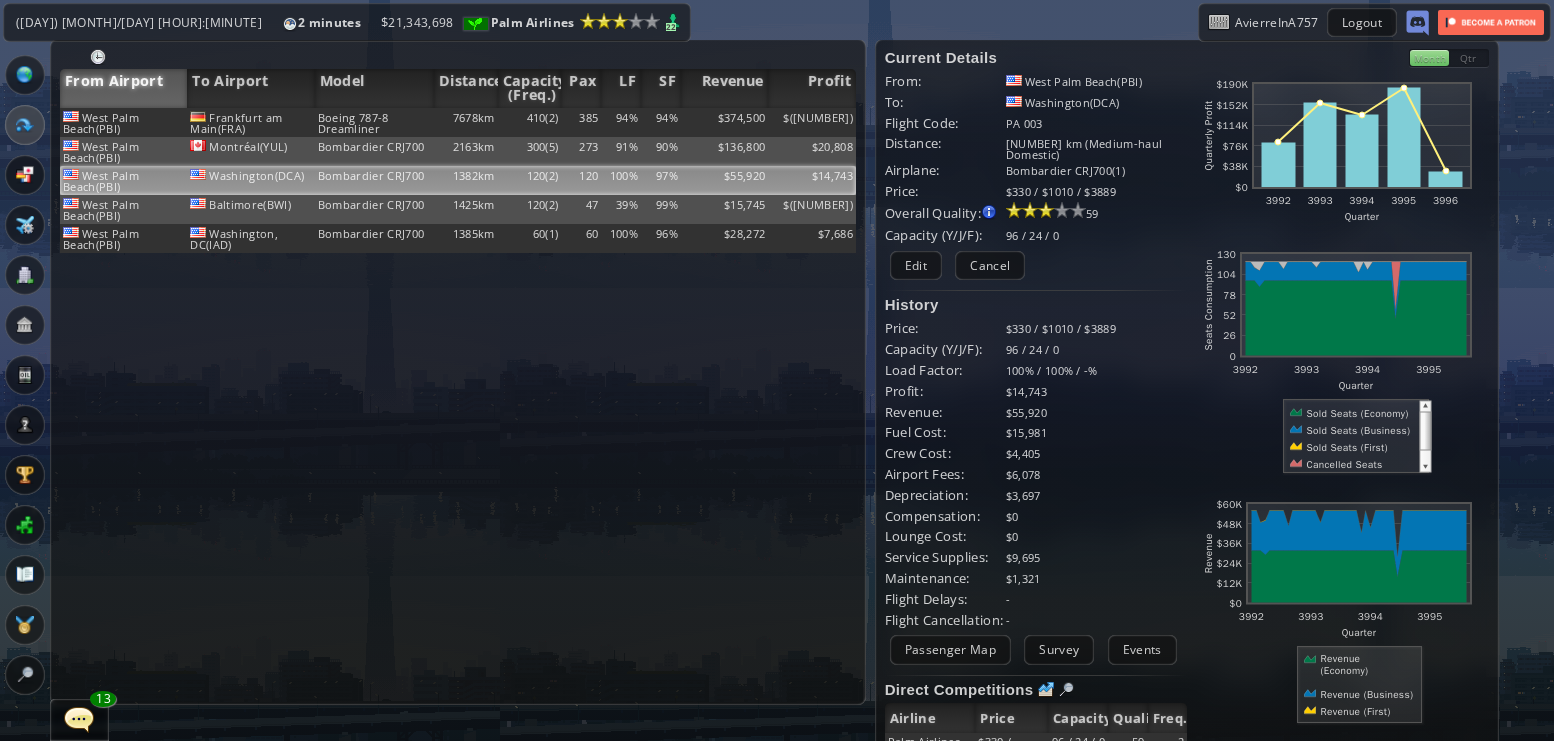 scroll, scrollTop: 7, scrollLeft: 0, axis: vertical 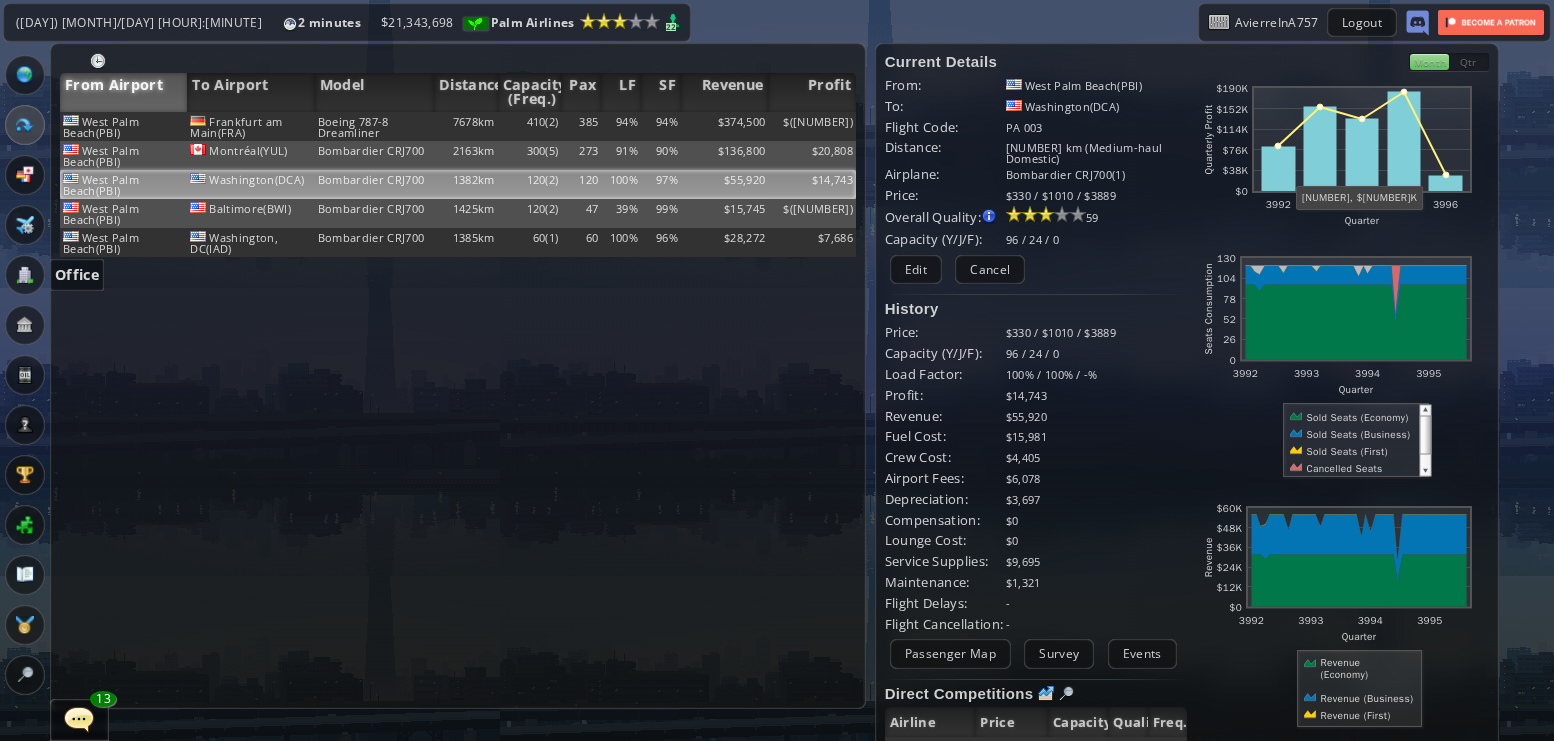 click at bounding box center [25, 275] 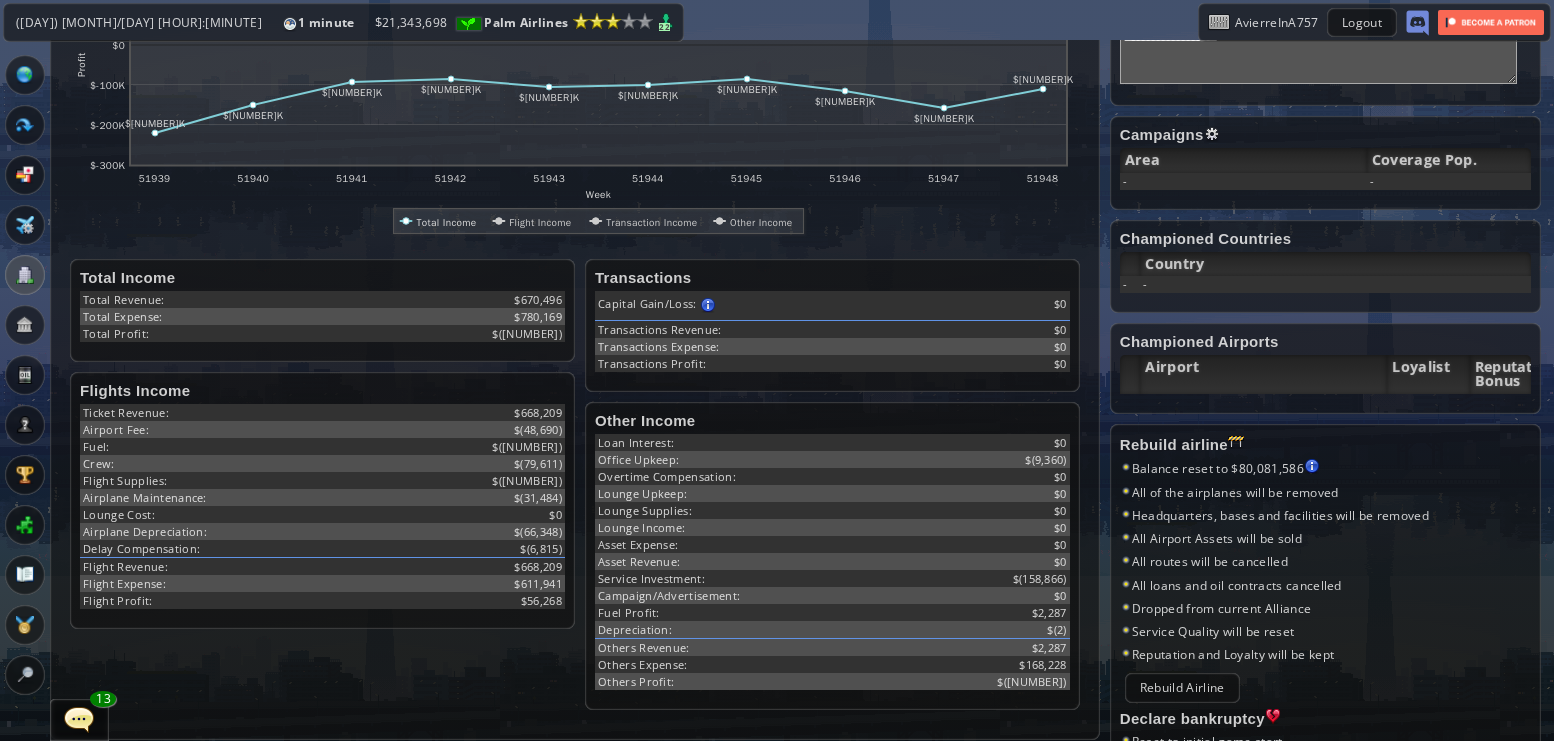 scroll, scrollTop: 399, scrollLeft: 0, axis: vertical 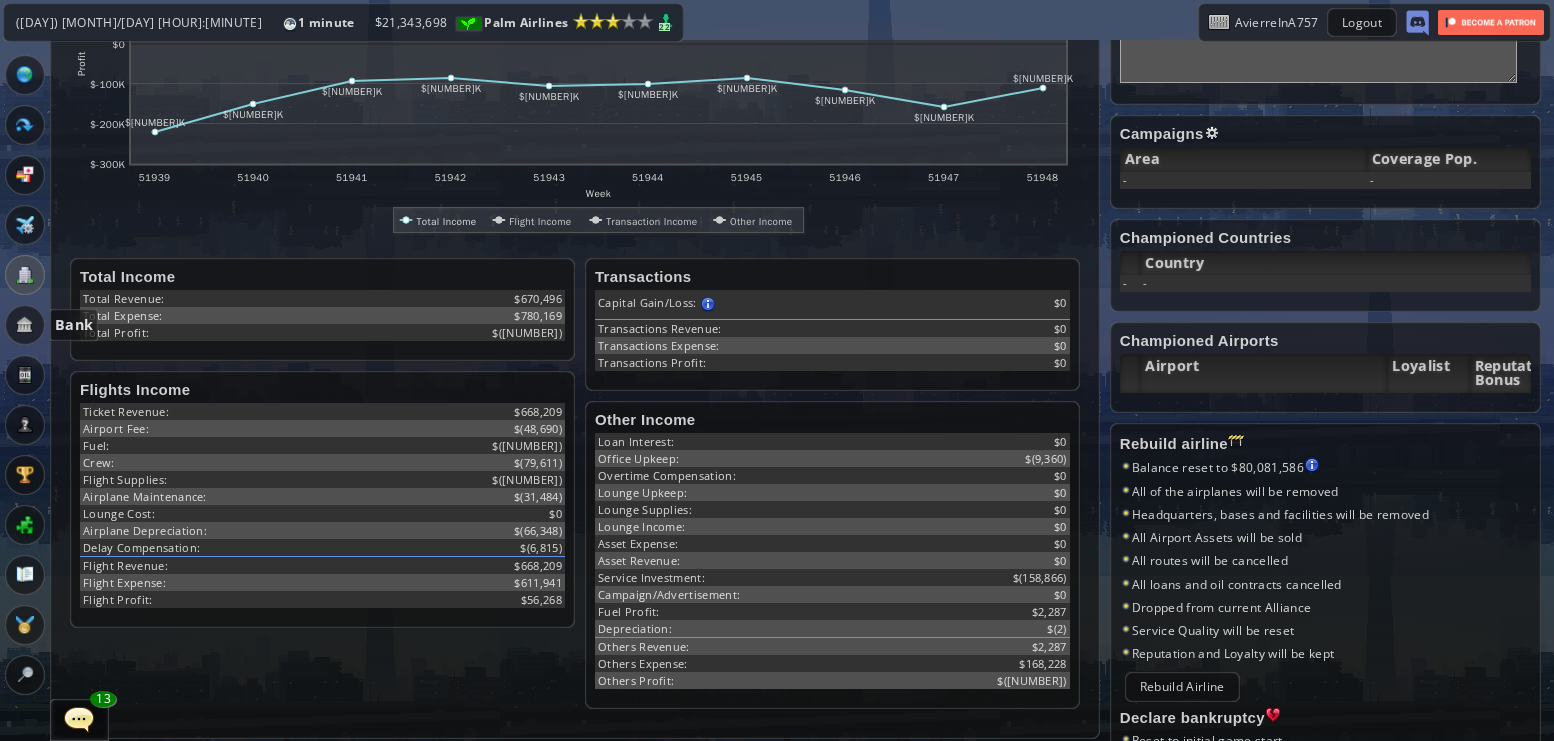 click at bounding box center [25, 325] 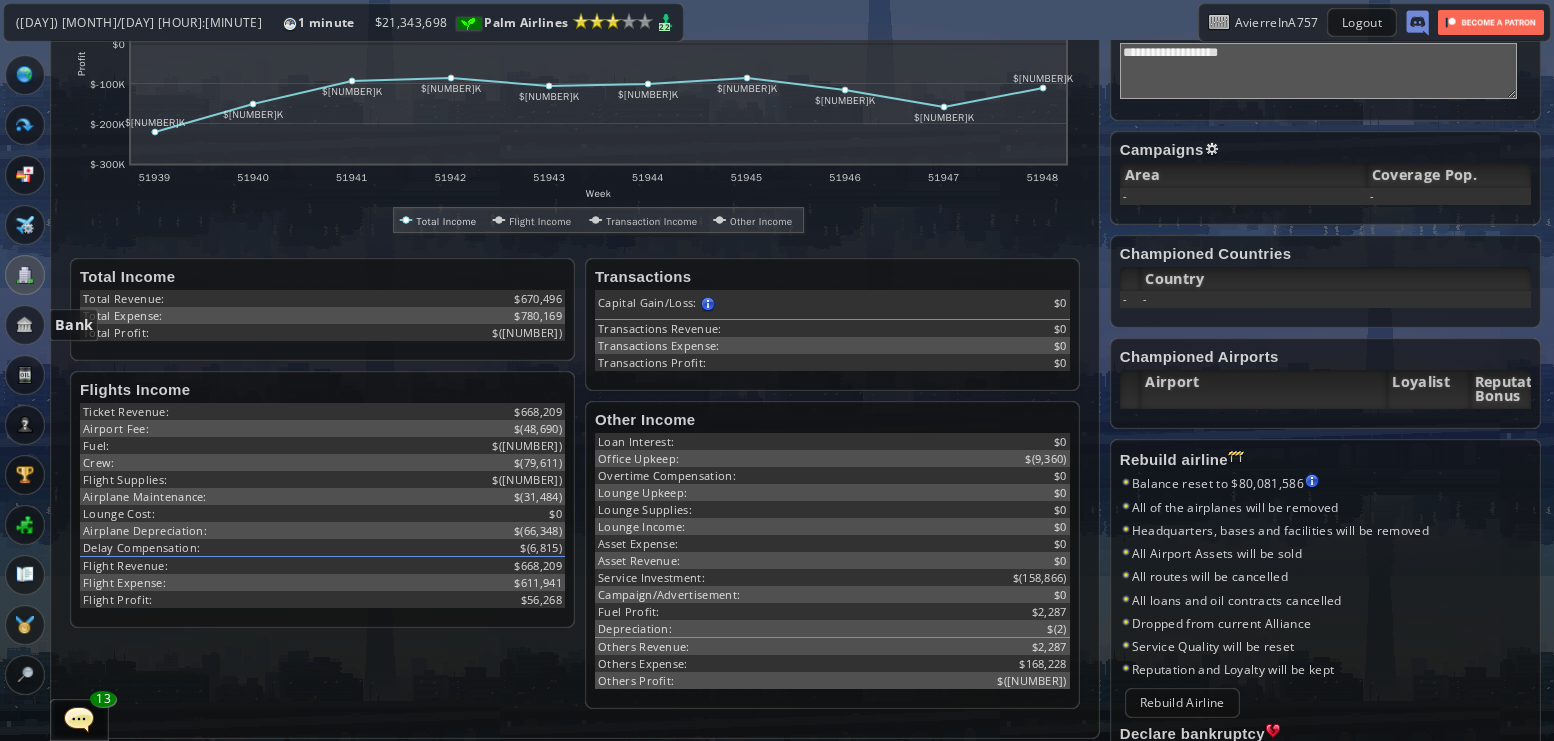 scroll, scrollTop: 0, scrollLeft: 0, axis: both 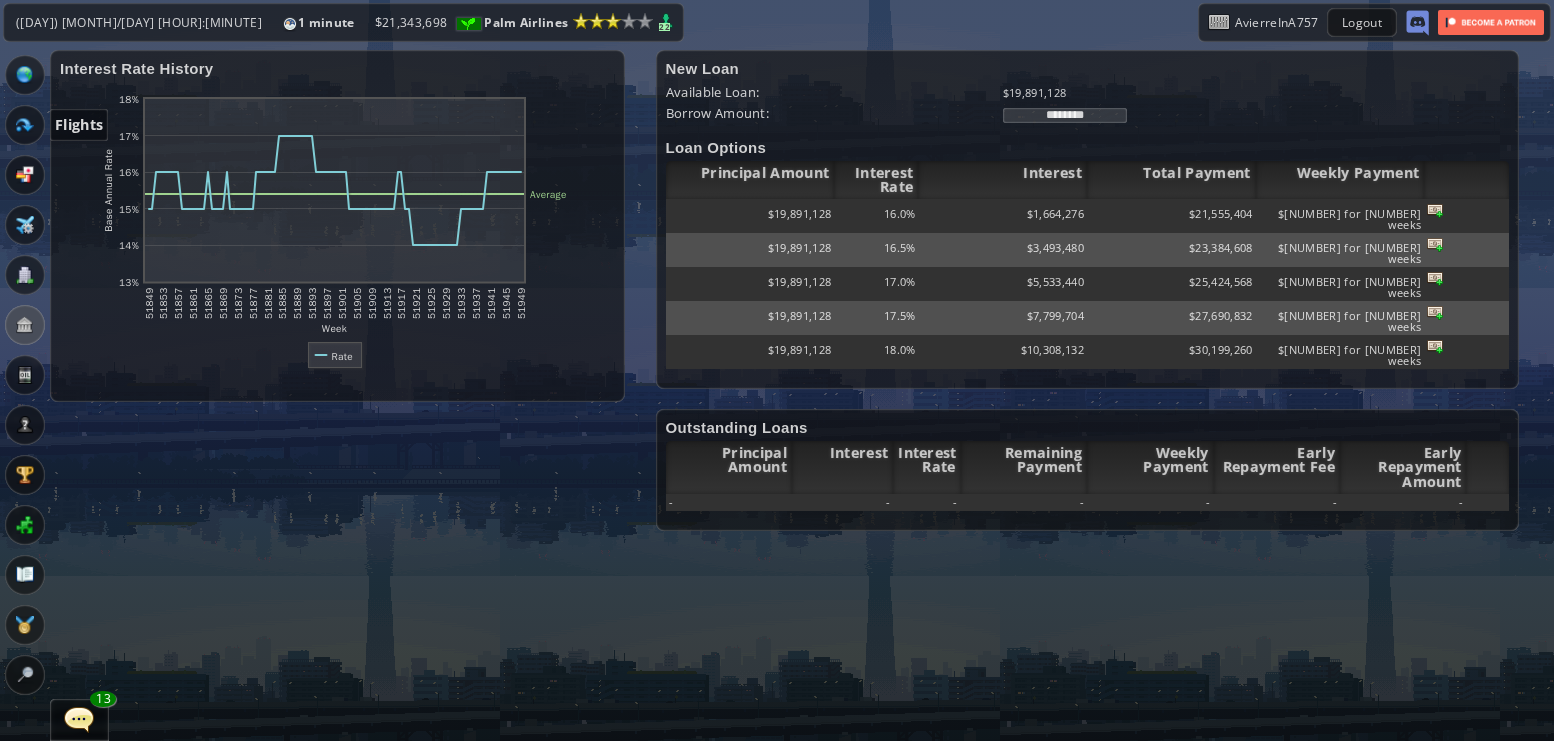click at bounding box center (25, 125) 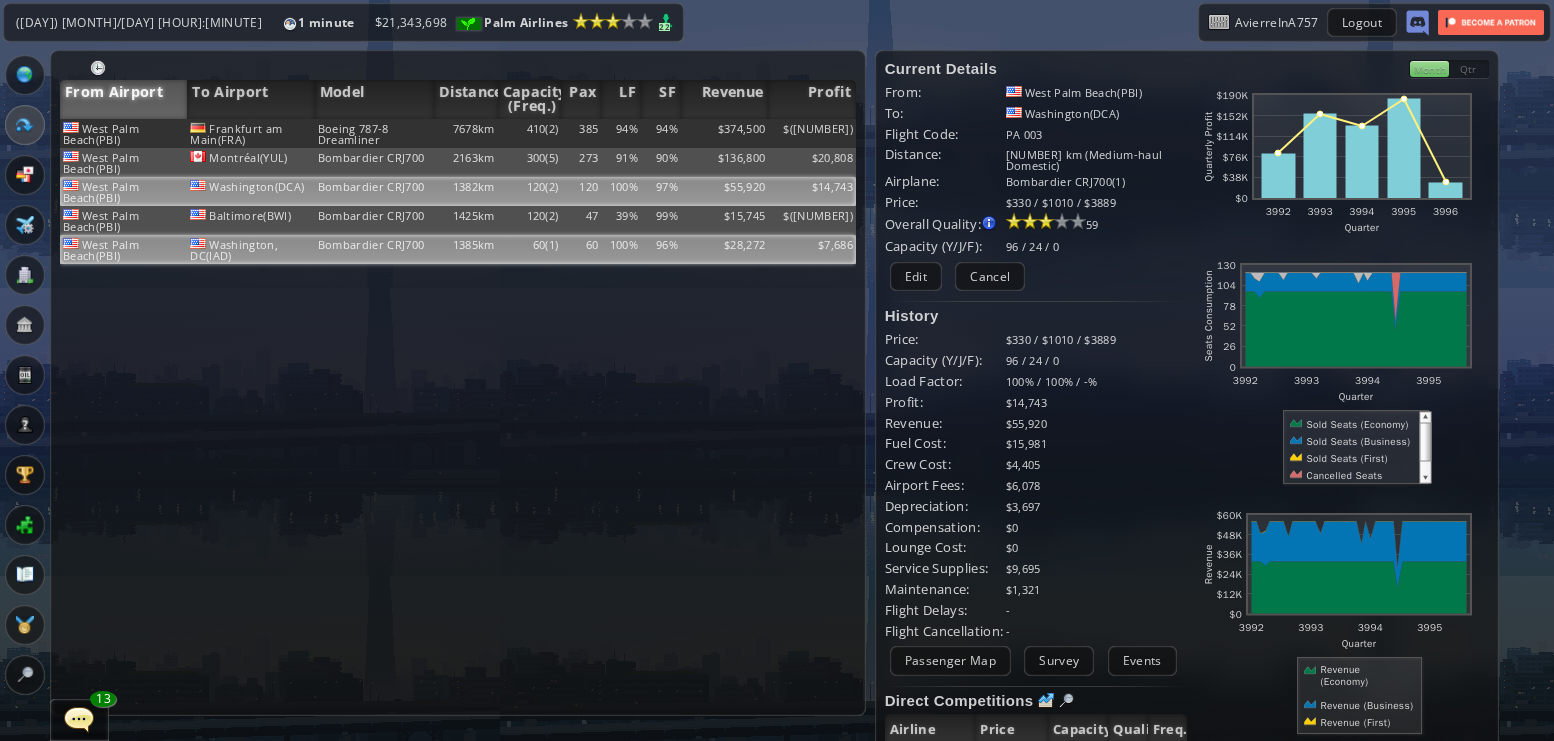 click on "1385km" at bounding box center [466, 133] 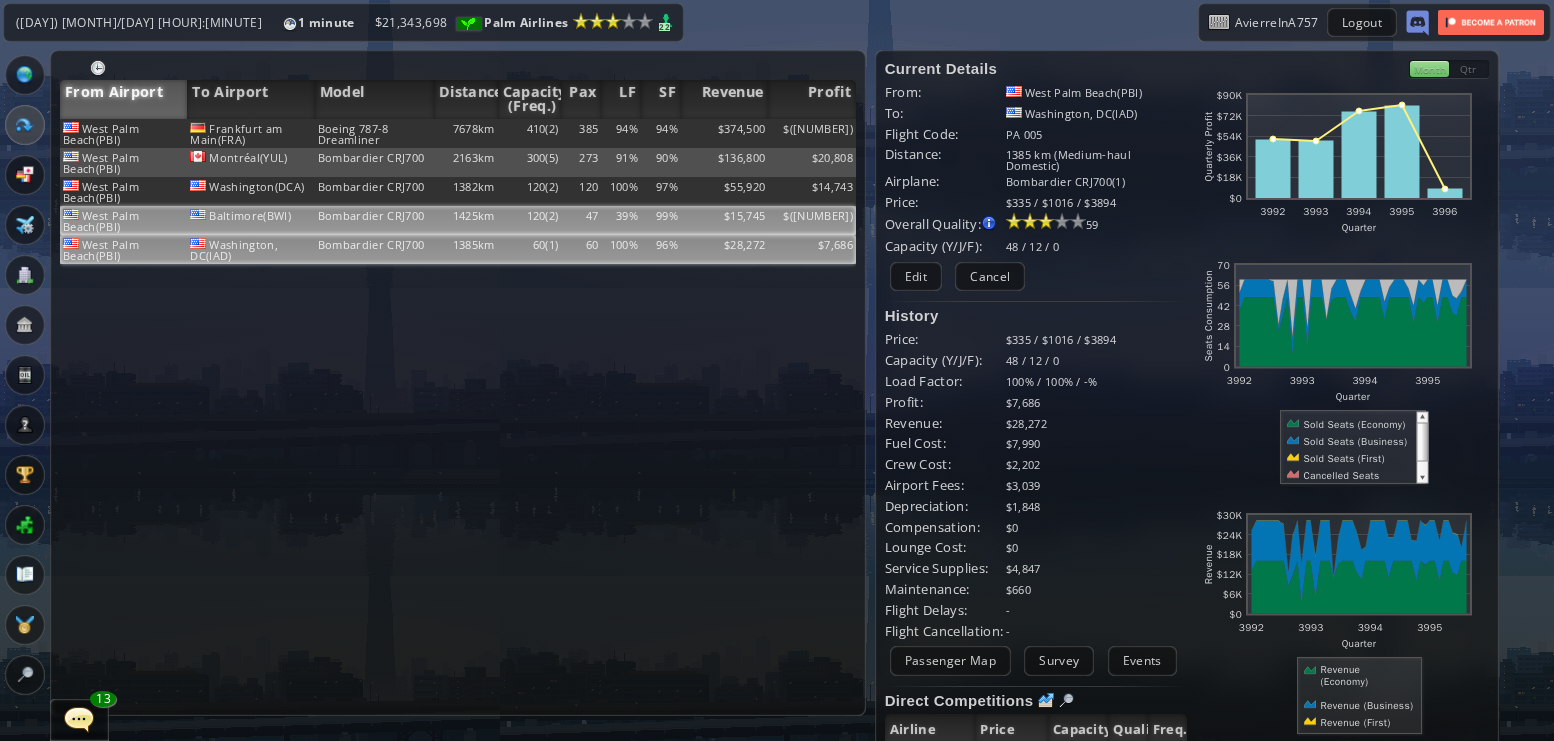 click on "1425km" at bounding box center [466, 133] 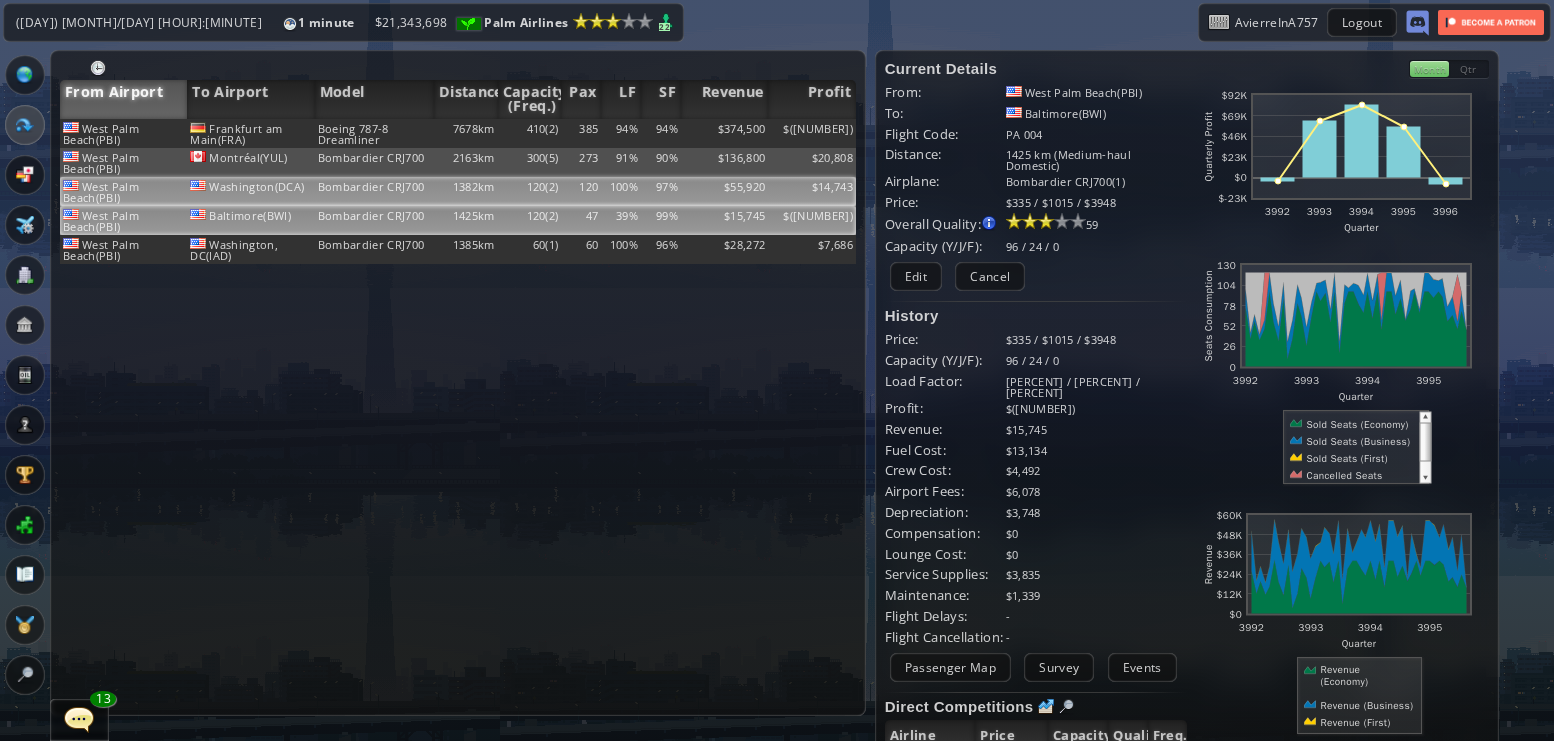 click on "1382km" at bounding box center [466, 133] 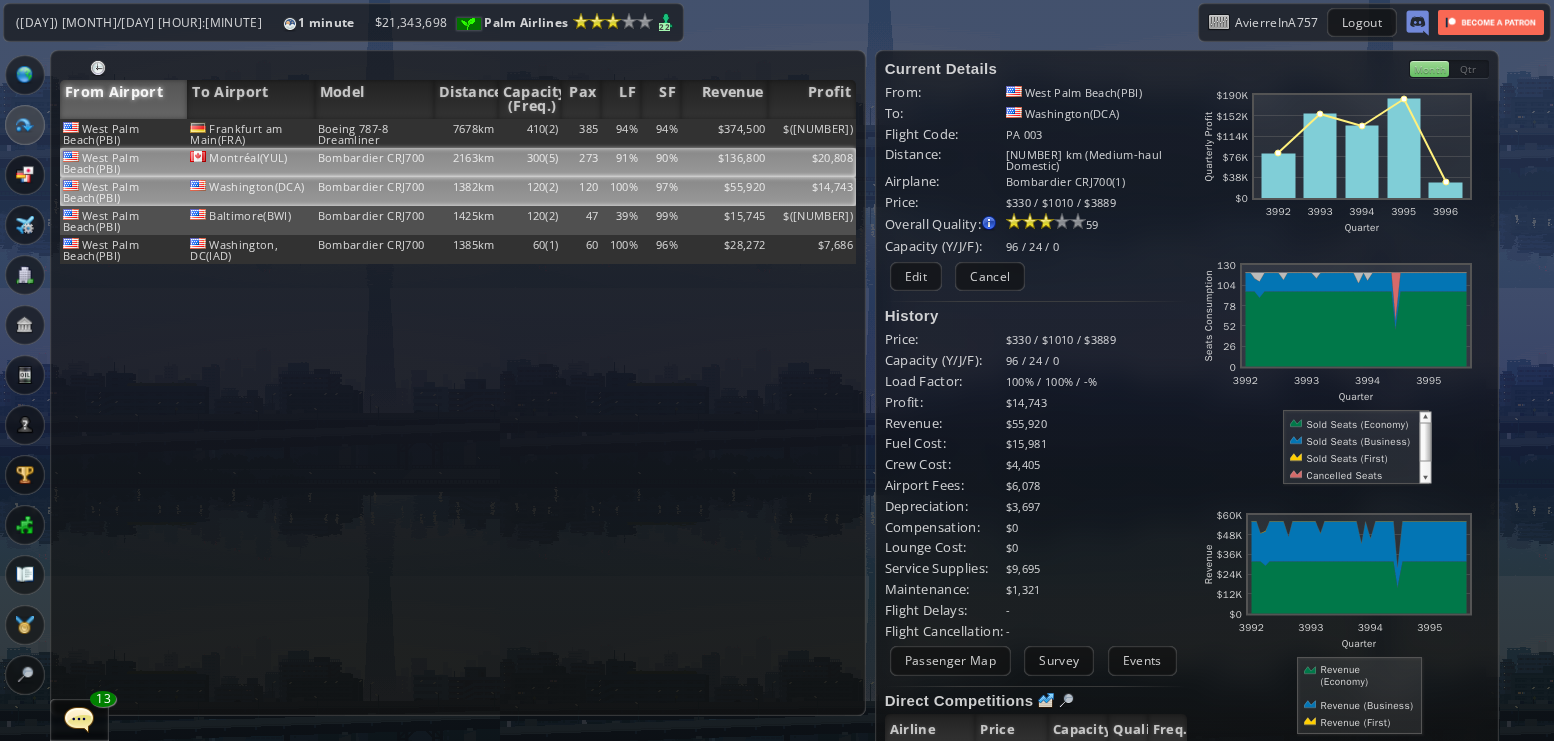 click on "2163km" at bounding box center (466, 133) 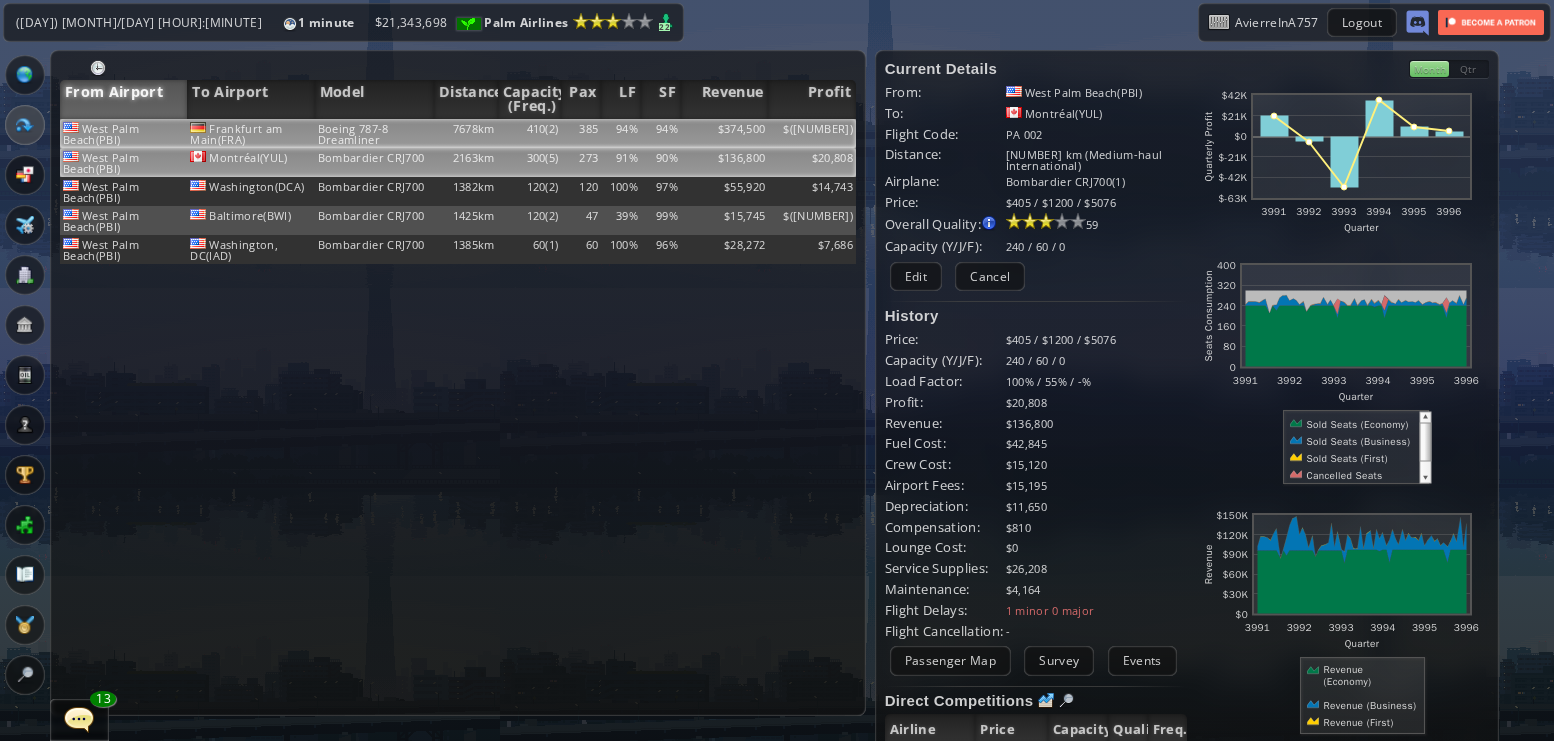 click on "7678km" at bounding box center [466, 133] 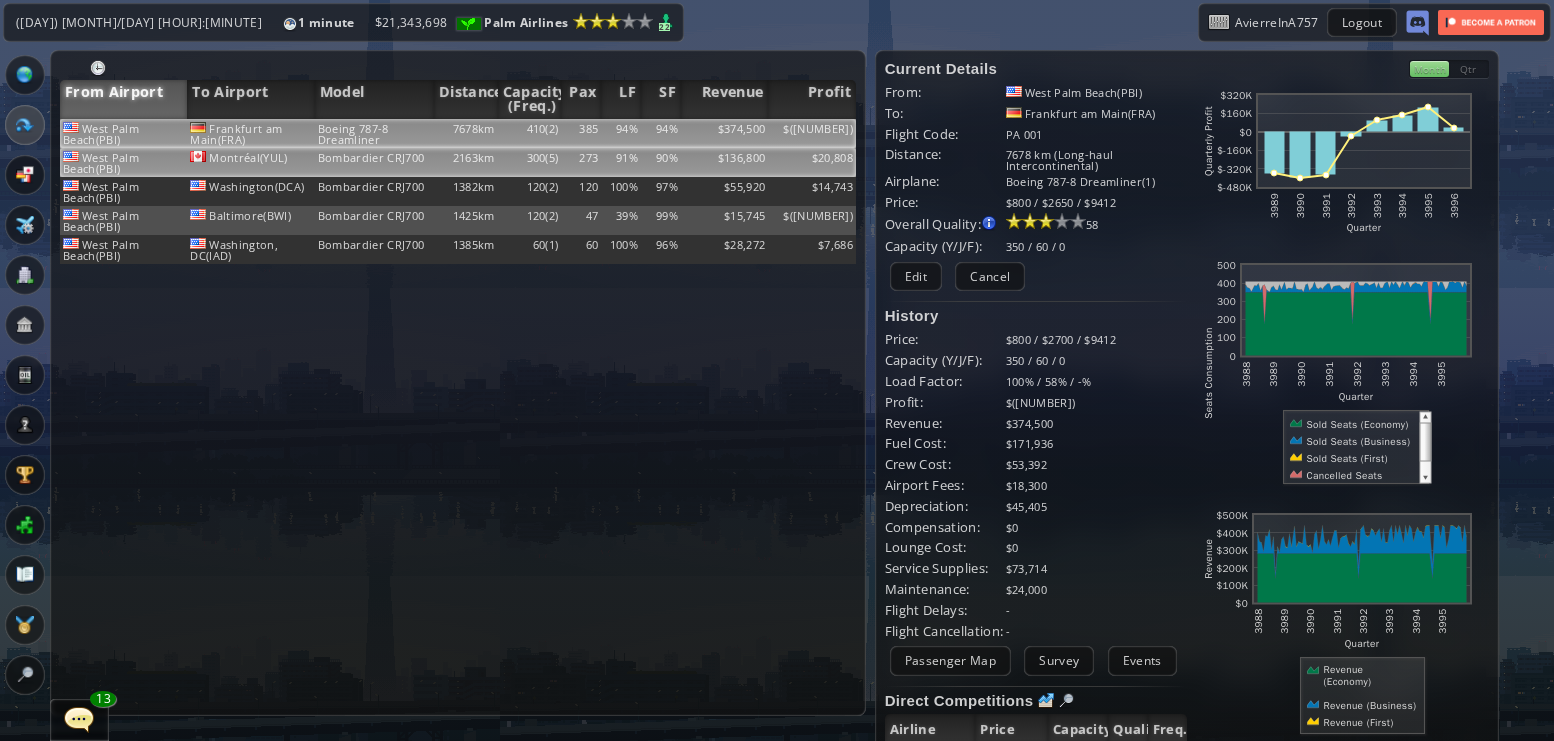 click on "300(5)" at bounding box center (530, 133) 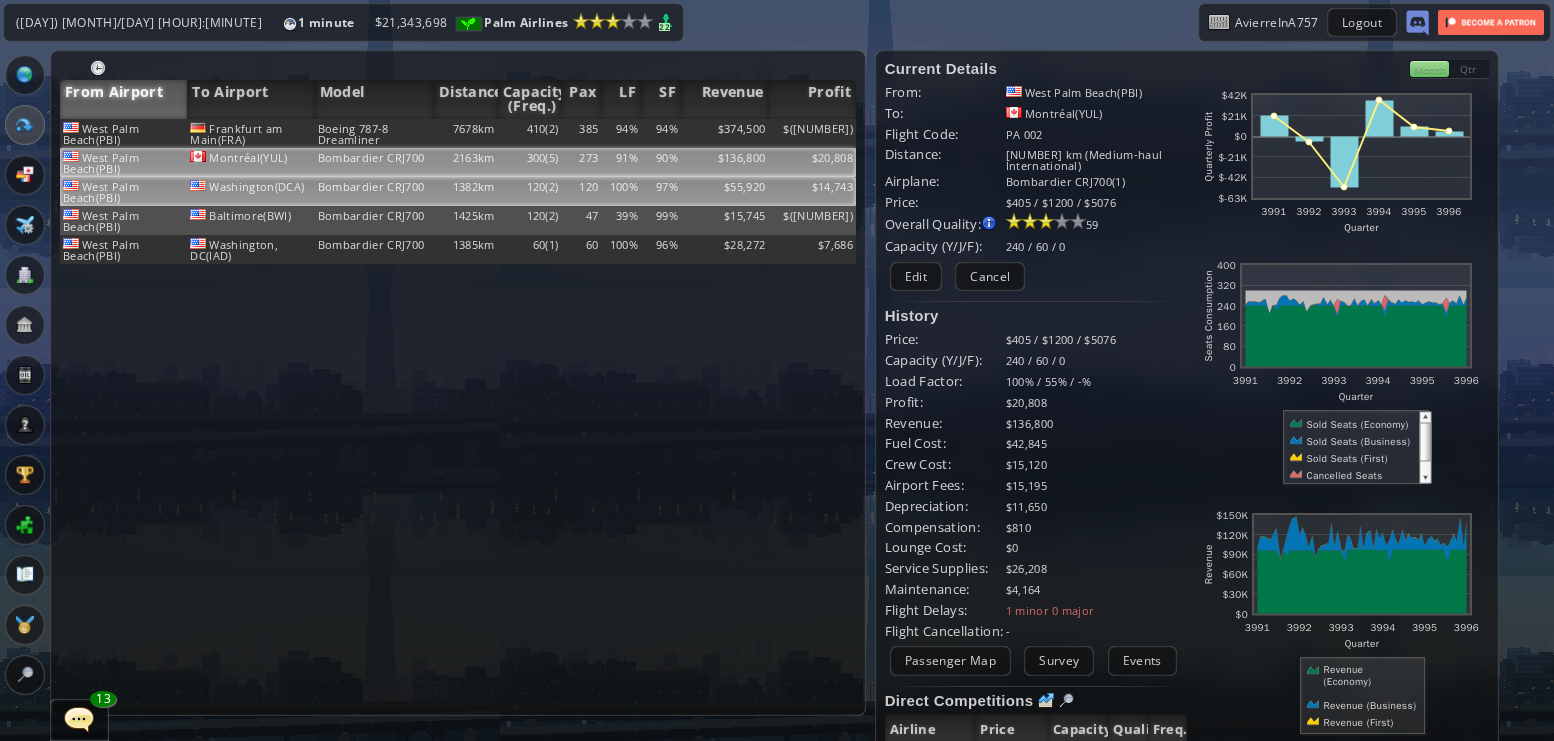 click on "1382km" at bounding box center [466, 133] 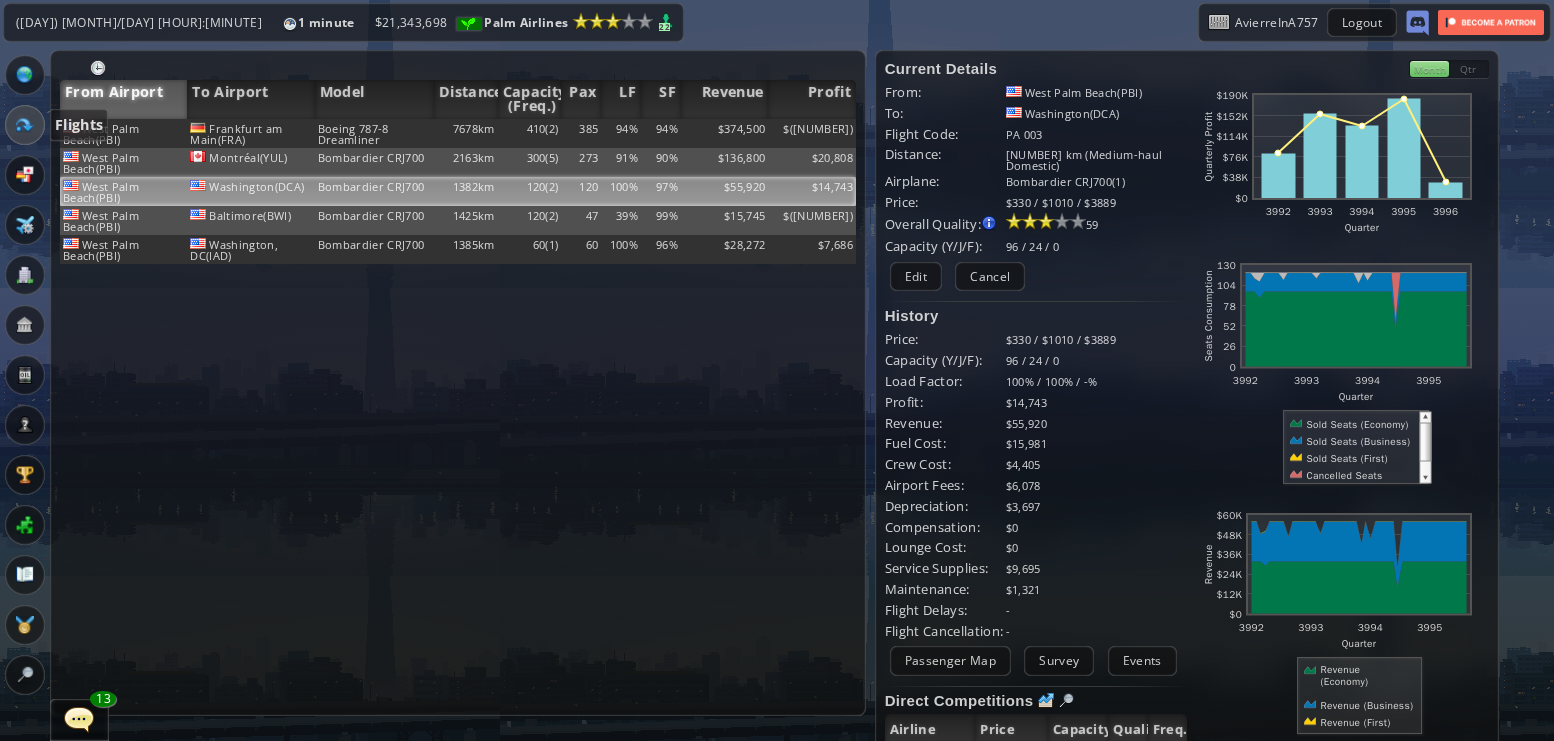 click at bounding box center (25, 125) 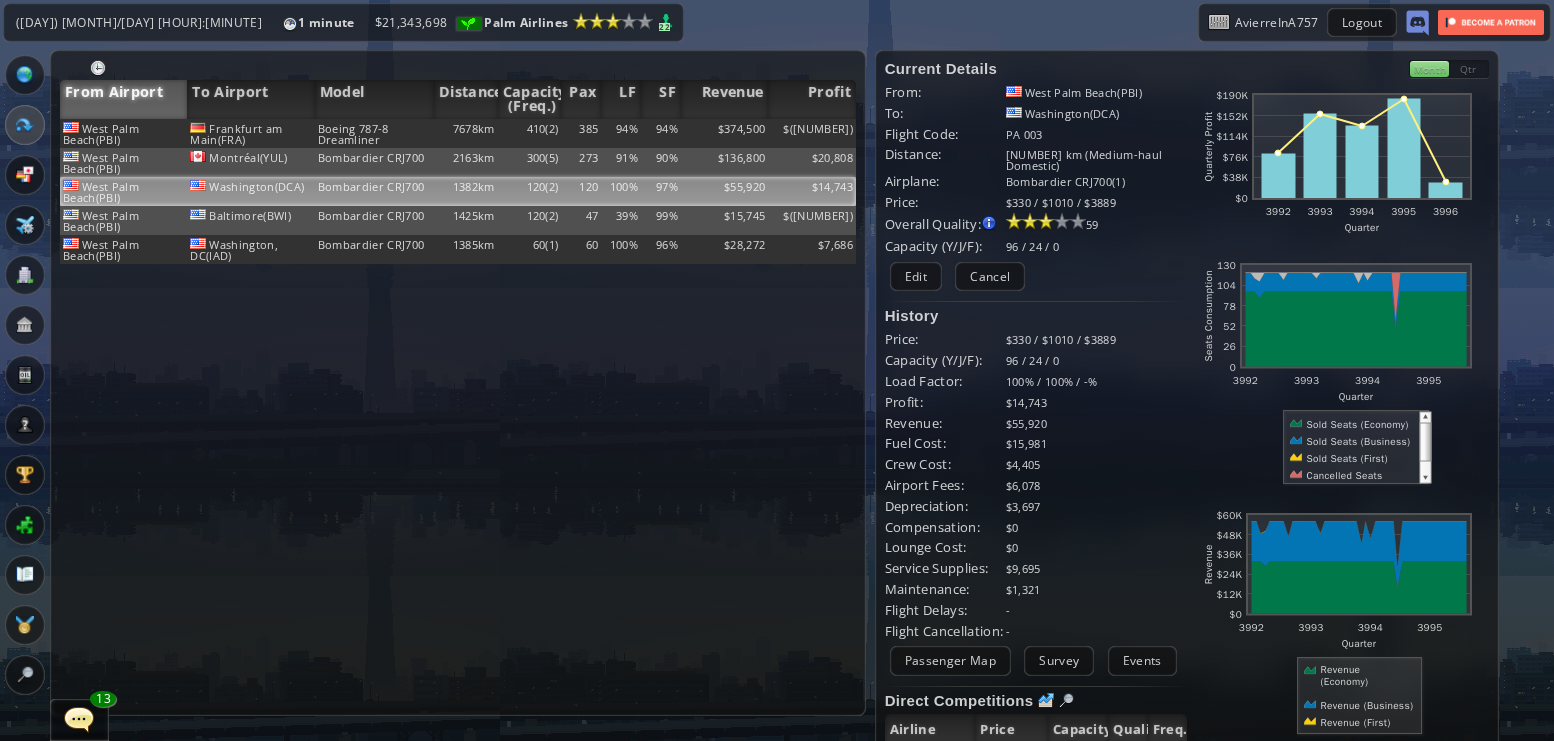 click on "Flights" at bounding box center (25, 125) 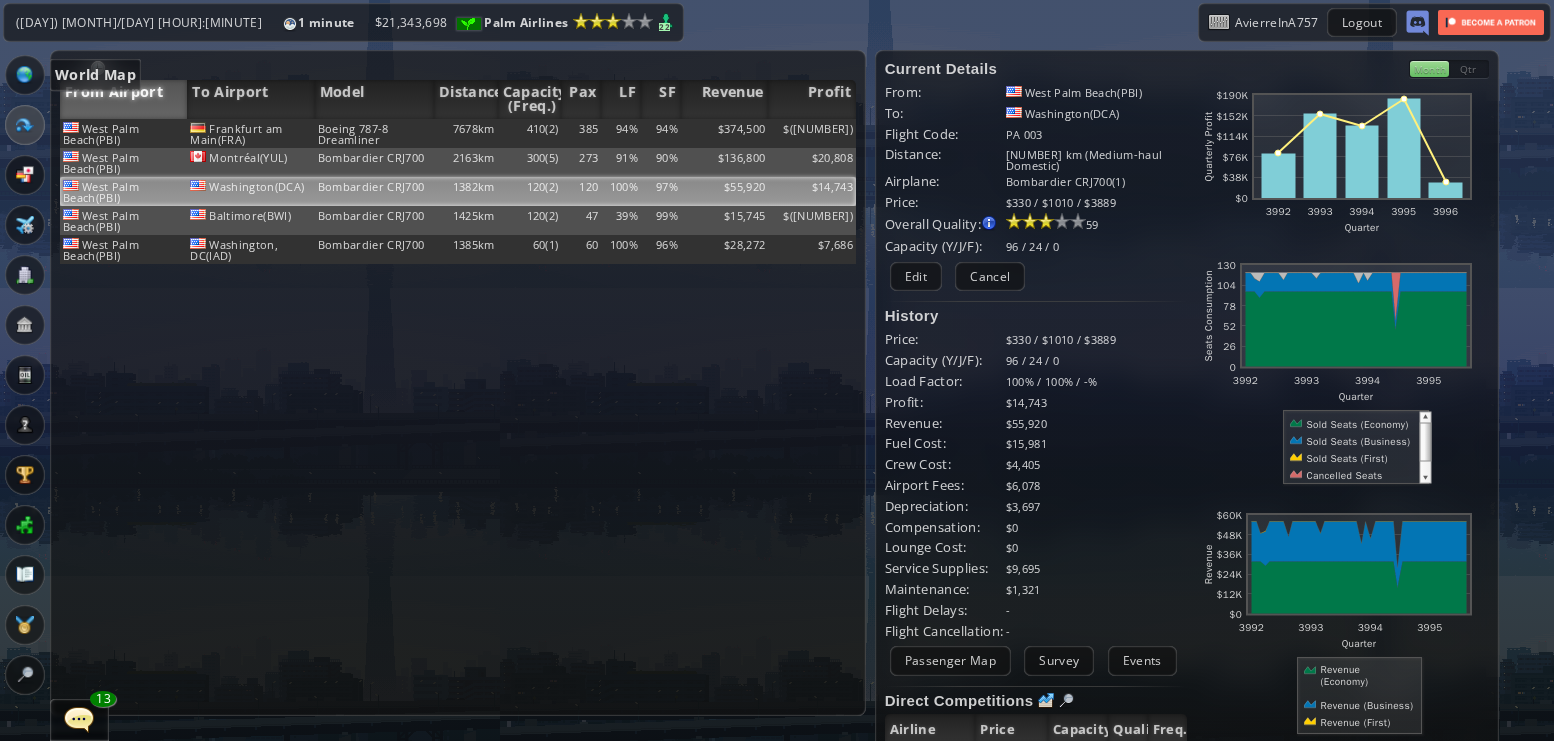 click at bounding box center [25, 75] 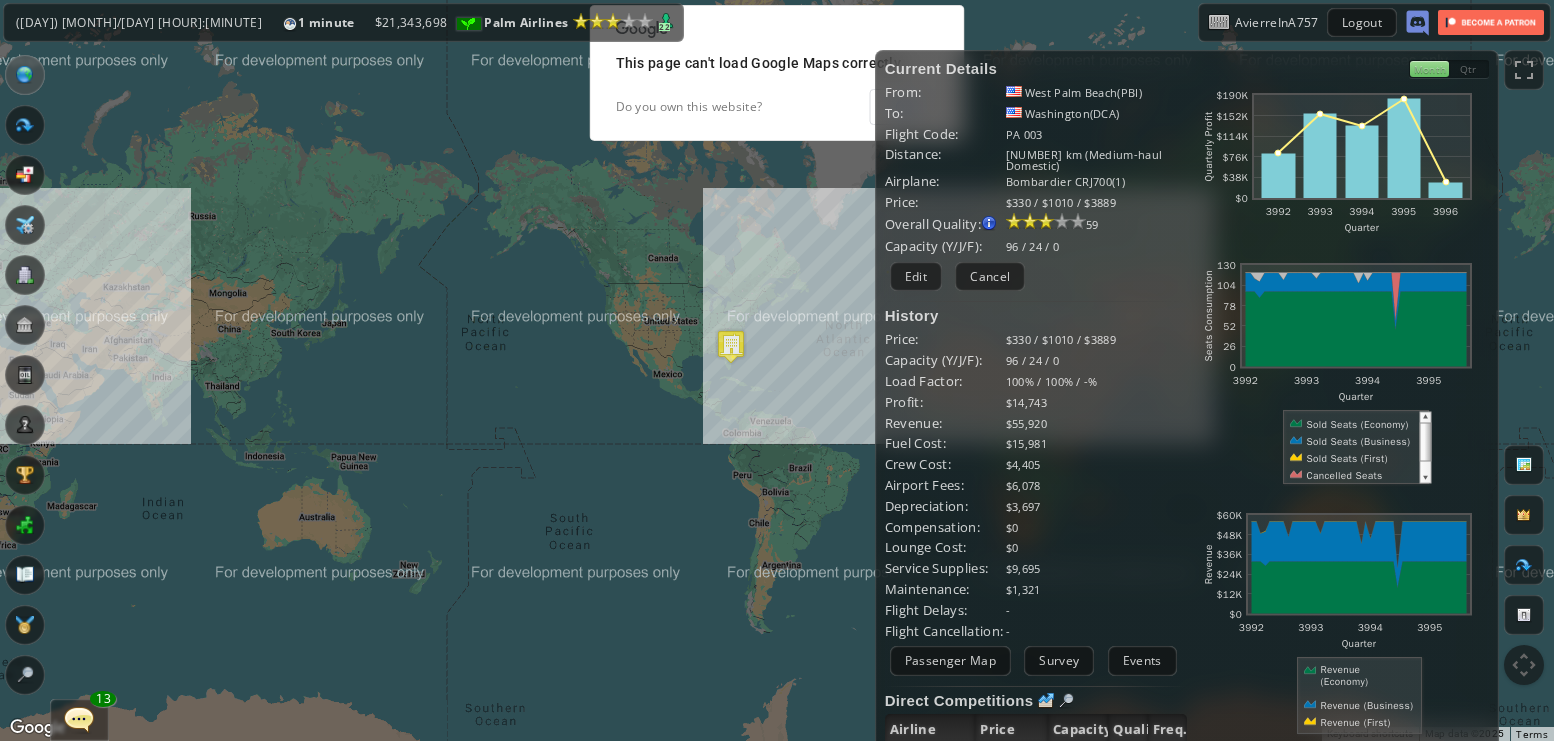 drag, startPoint x: 244, startPoint y: 321, endPoint x: 129, endPoint y: 303, distance: 116.40017 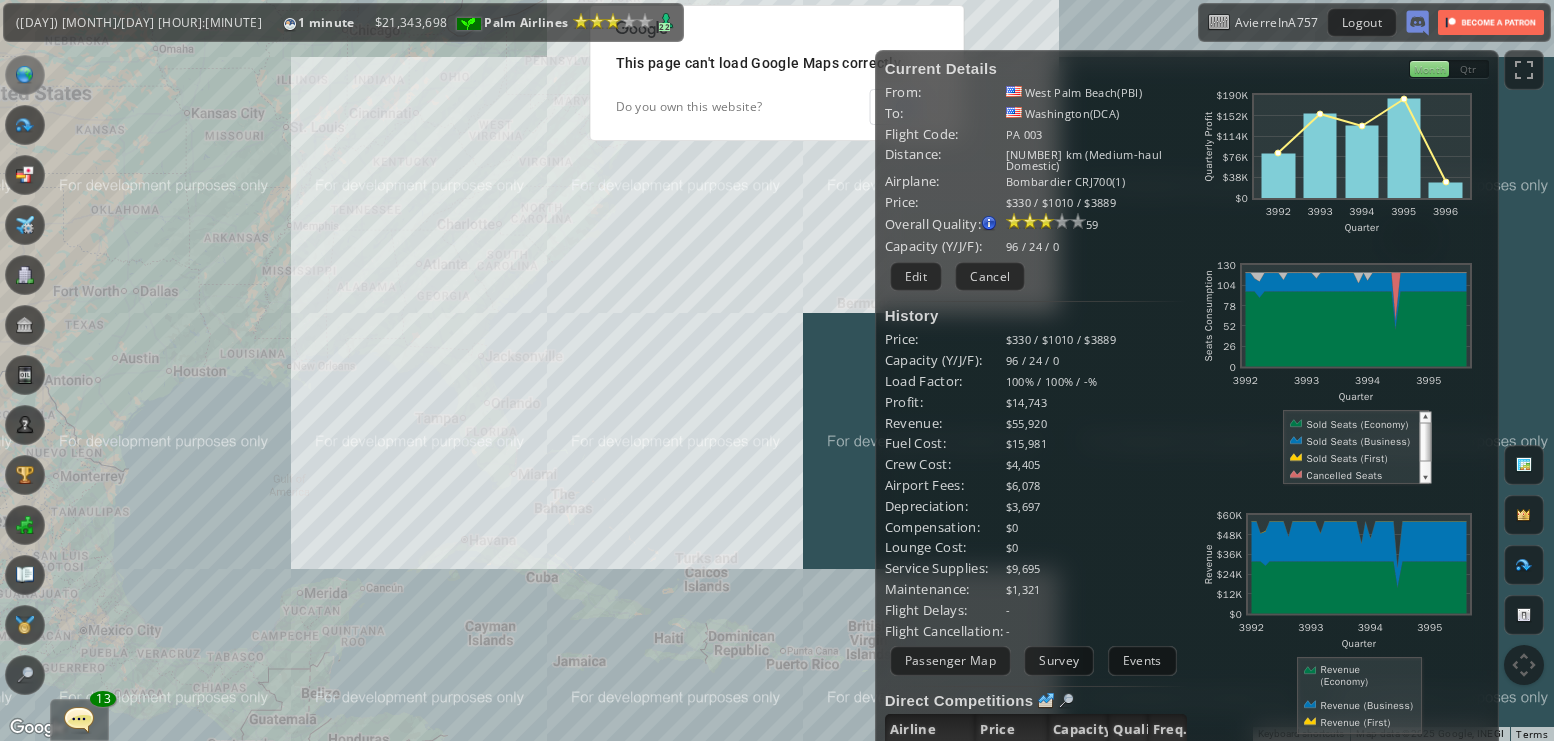 drag, startPoint x: 596, startPoint y: 284, endPoint x: 543, endPoint y: 376, distance: 106.174385 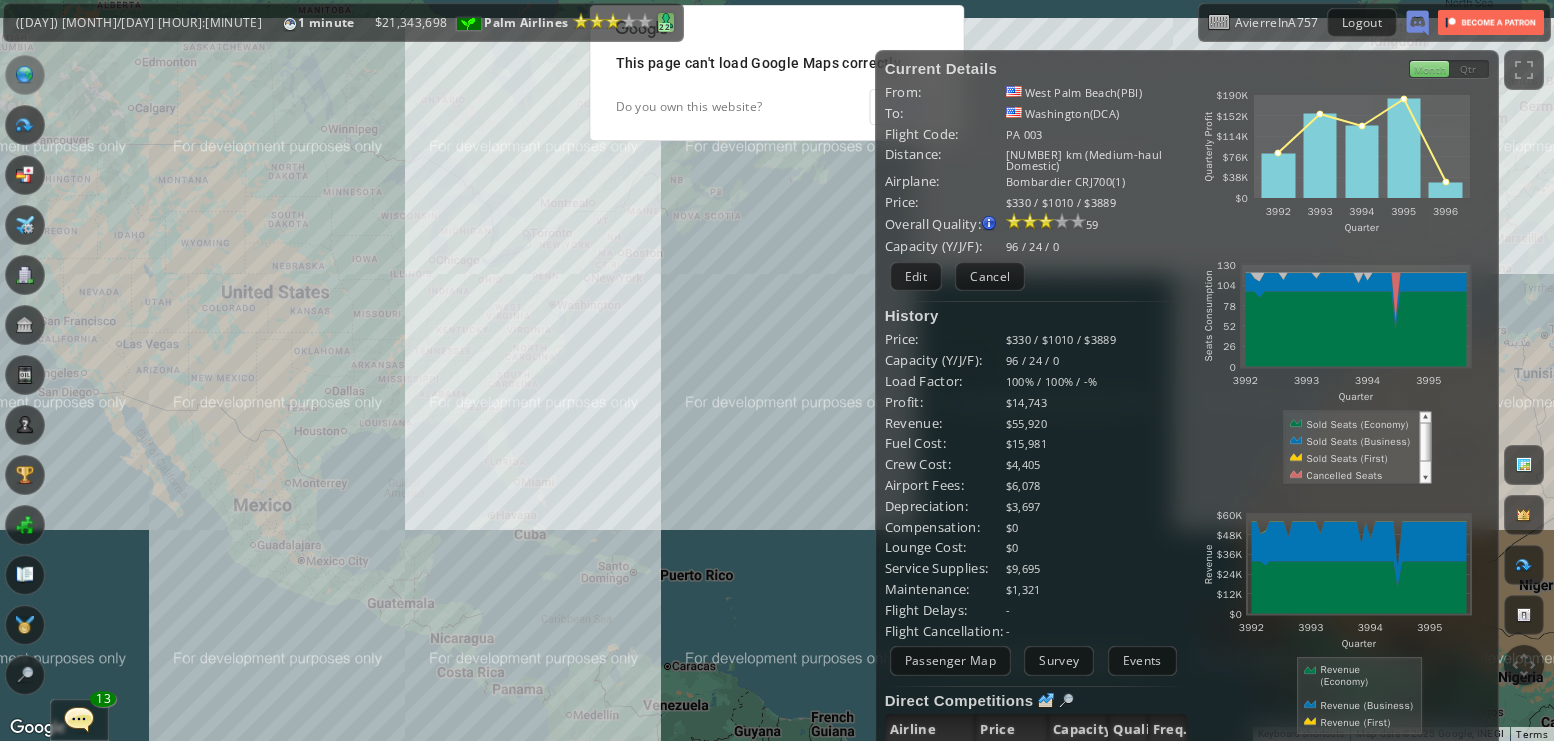 click on "22" at bounding box center (664, 27) 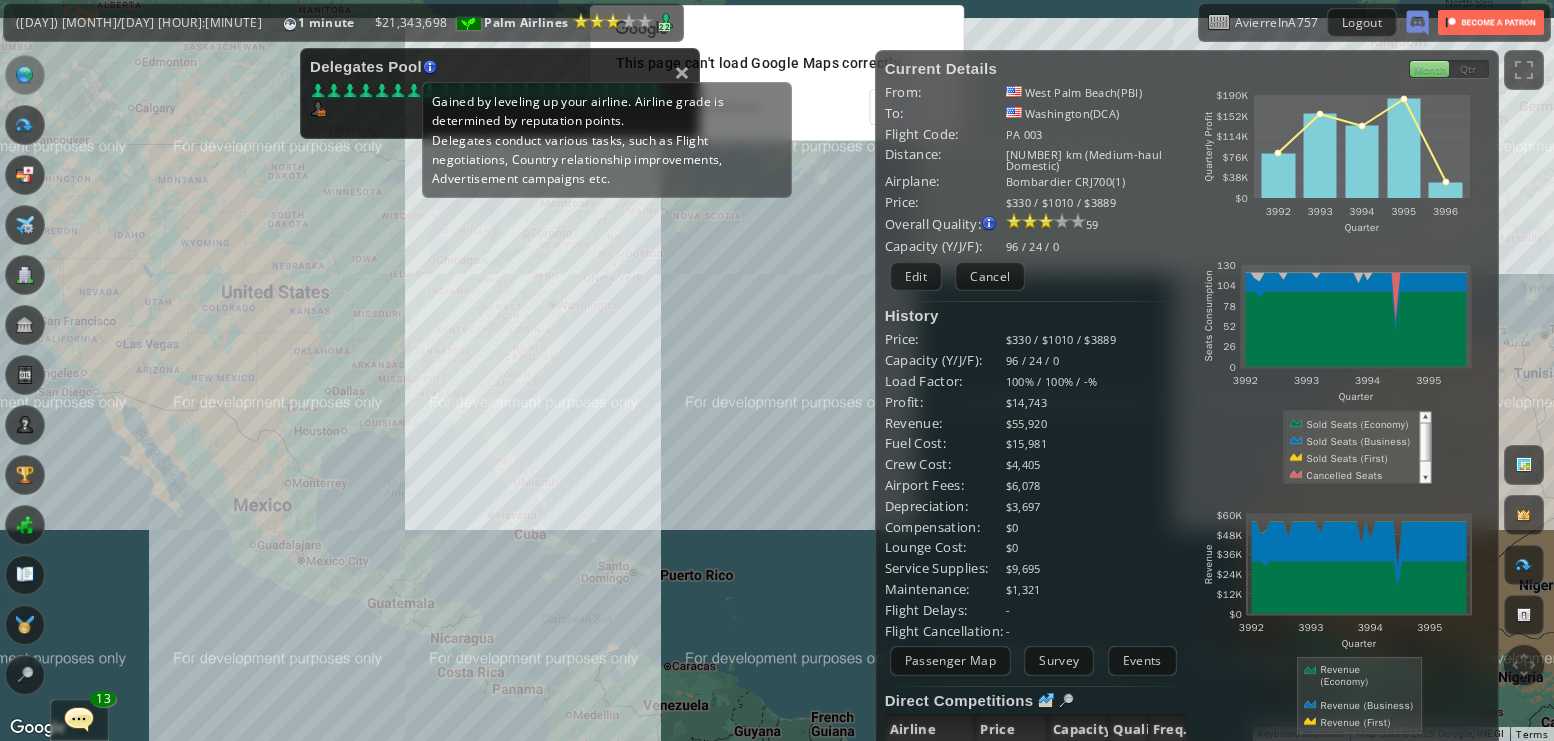 click at bounding box center [430, 67] 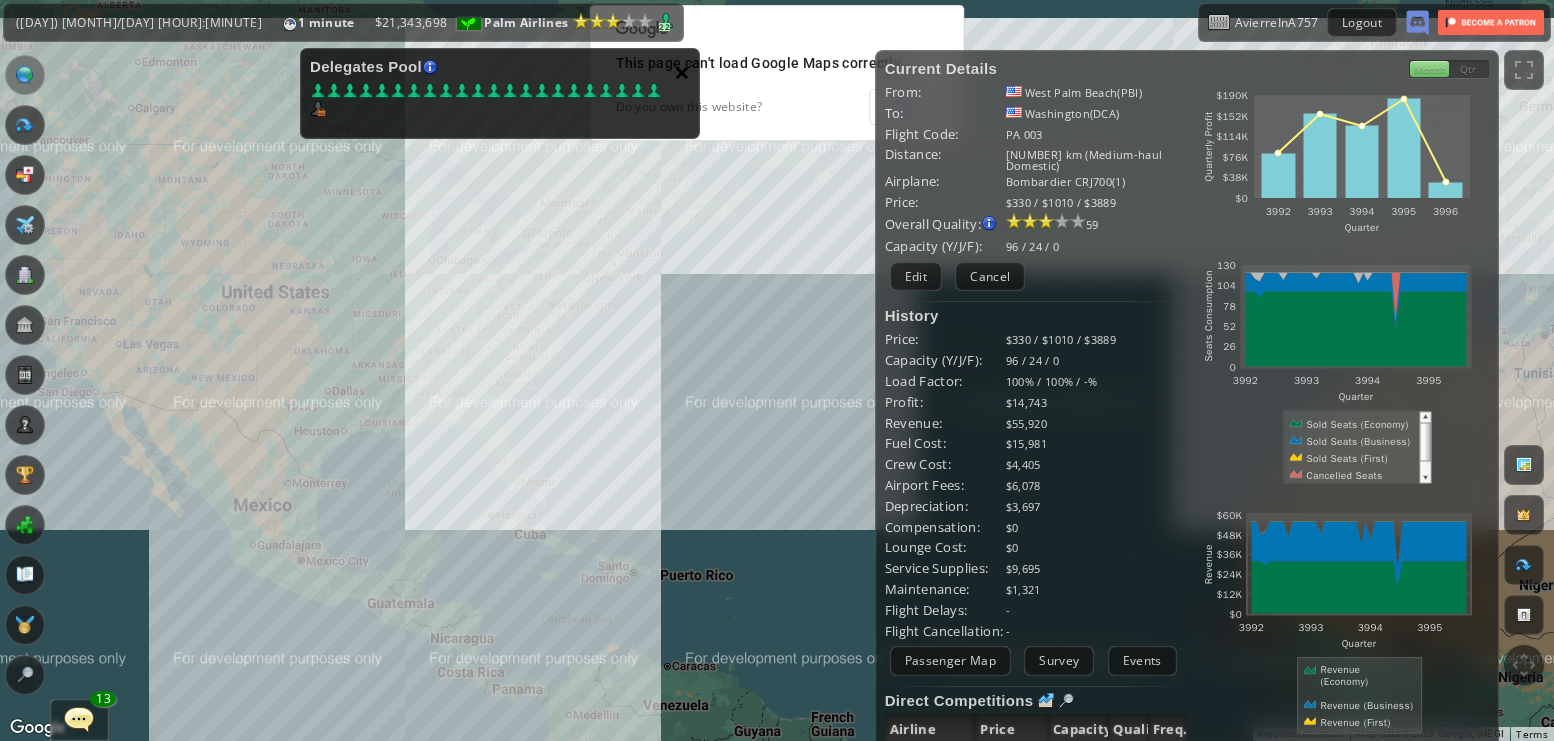 click on "×" at bounding box center [682, 72] 